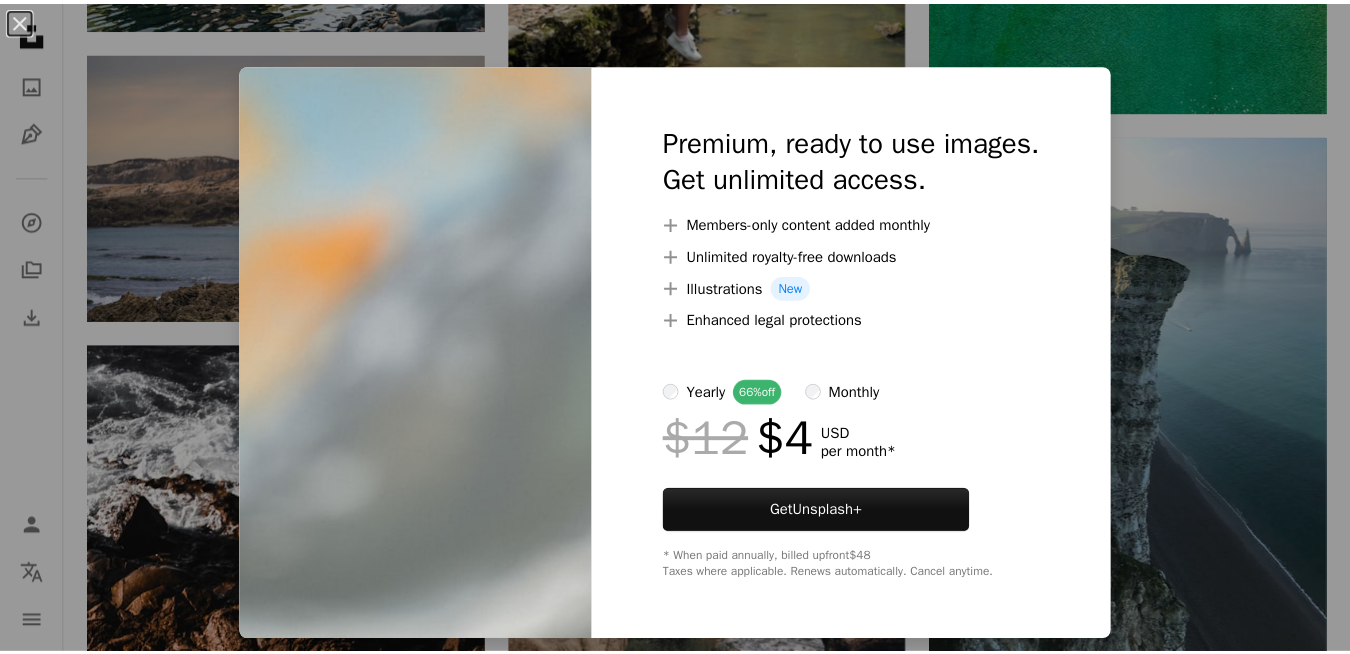 scroll, scrollTop: 2700, scrollLeft: 0, axis: vertical 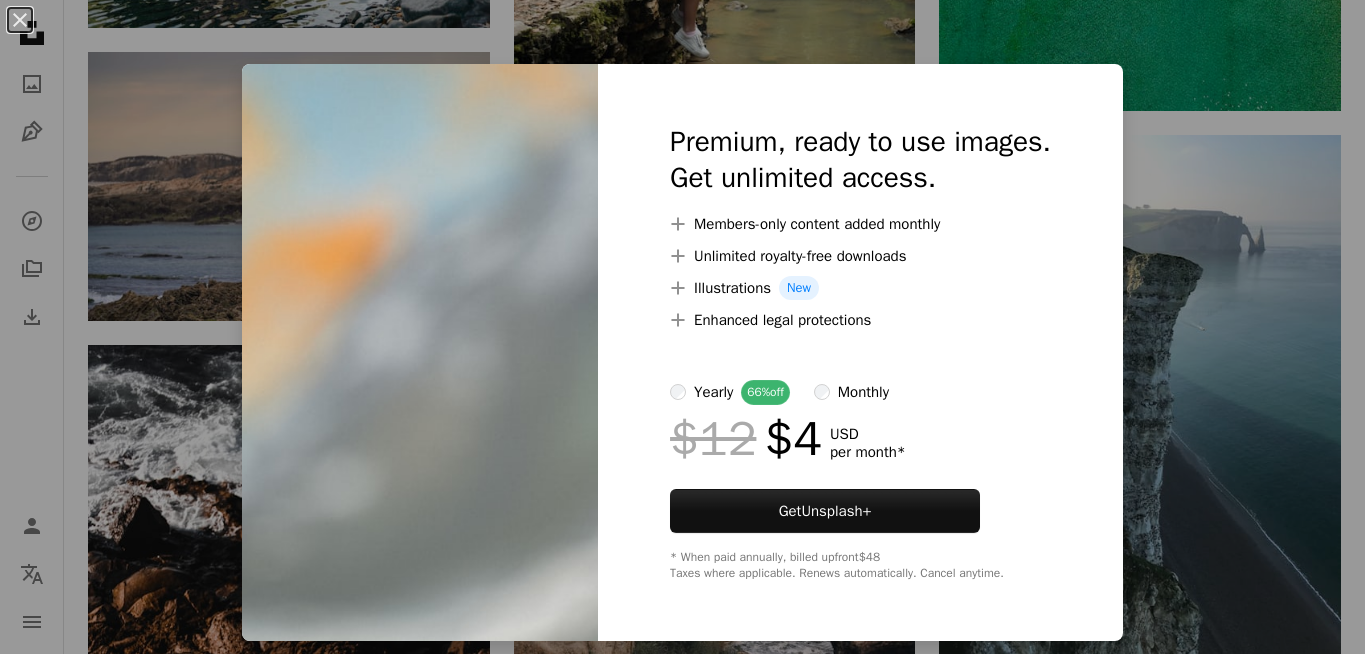click on "An X shape Premium, ready to use images. Get unlimited access. A plus sign Members-only content added monthly A plus sign Unlimited royalty-free downloads A plus sign Illustrations  New A plus sign Enhanced legal protections yearly 66%  off monthly $12   $4 USD per month * Get  Unsplash+ * When paid annually, billed upfront  $48 Taxes where applicable. Renews automatically. Cancel anytime." at bounding box center [682, 327] 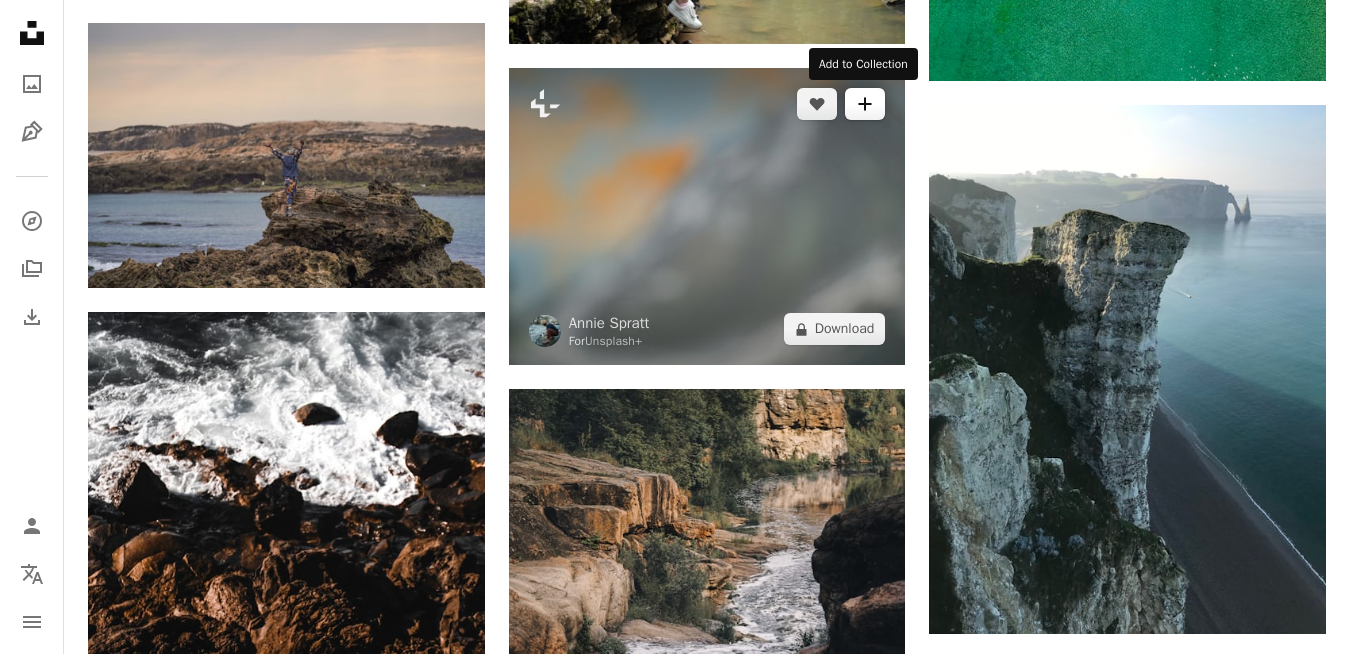 click on "A plus sign" 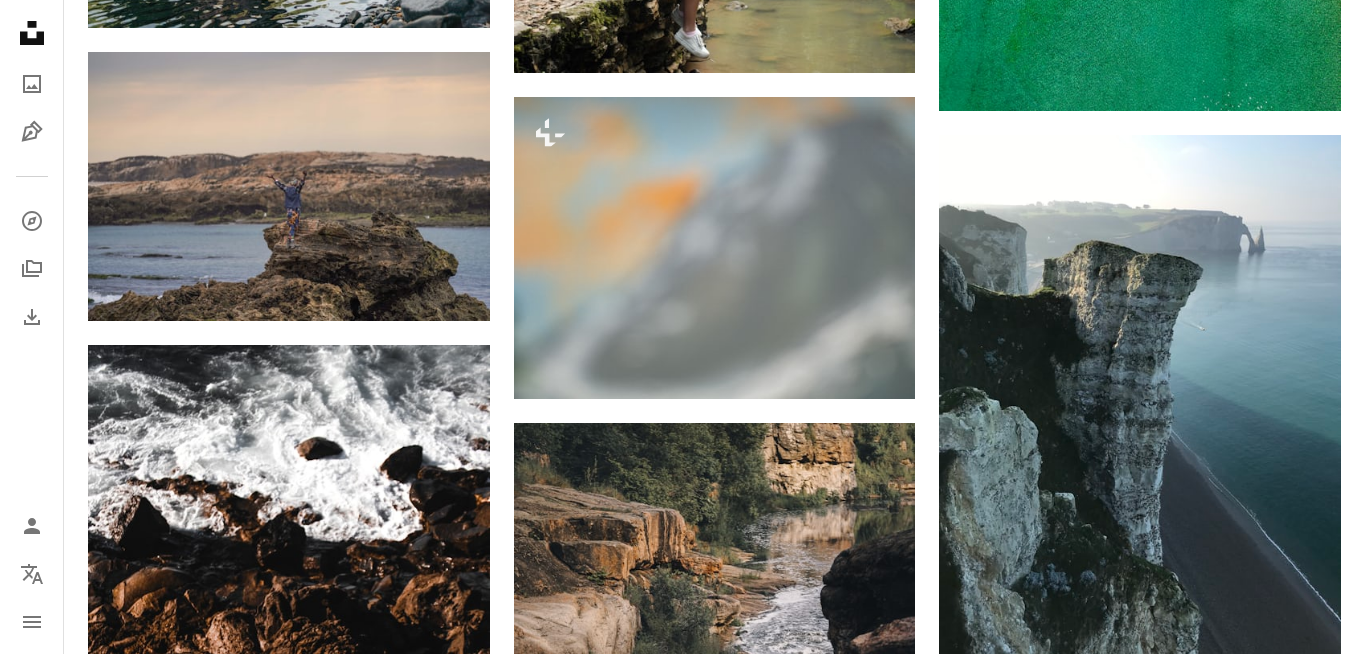 click on "An X shape Join Unsplash Already have an account?  Login First name Last name Email Username  (only letters, numbers and underscores) Password  (min. 8 char) Join By joining, you agree to the  Terms  and  Privacy Policy ." at bounding box center [682, 1800] 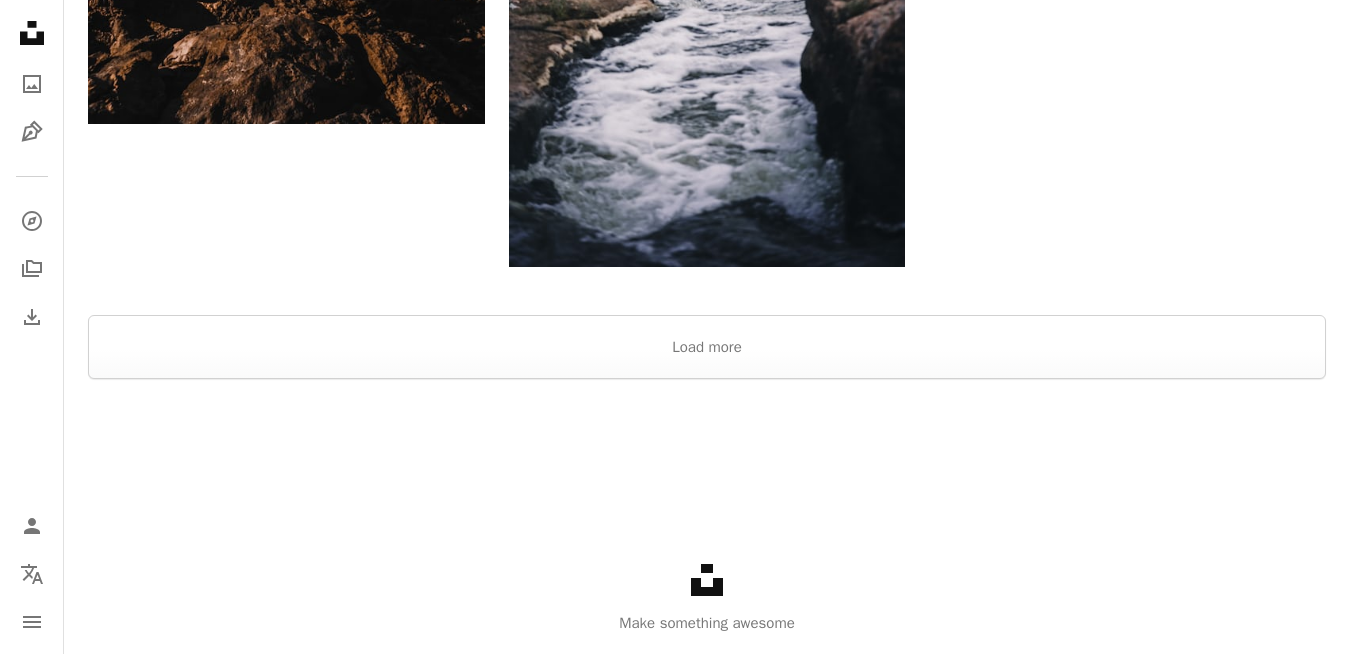 scroll, scrollTop: 3477, scrollLeft: 0, axis: vertical 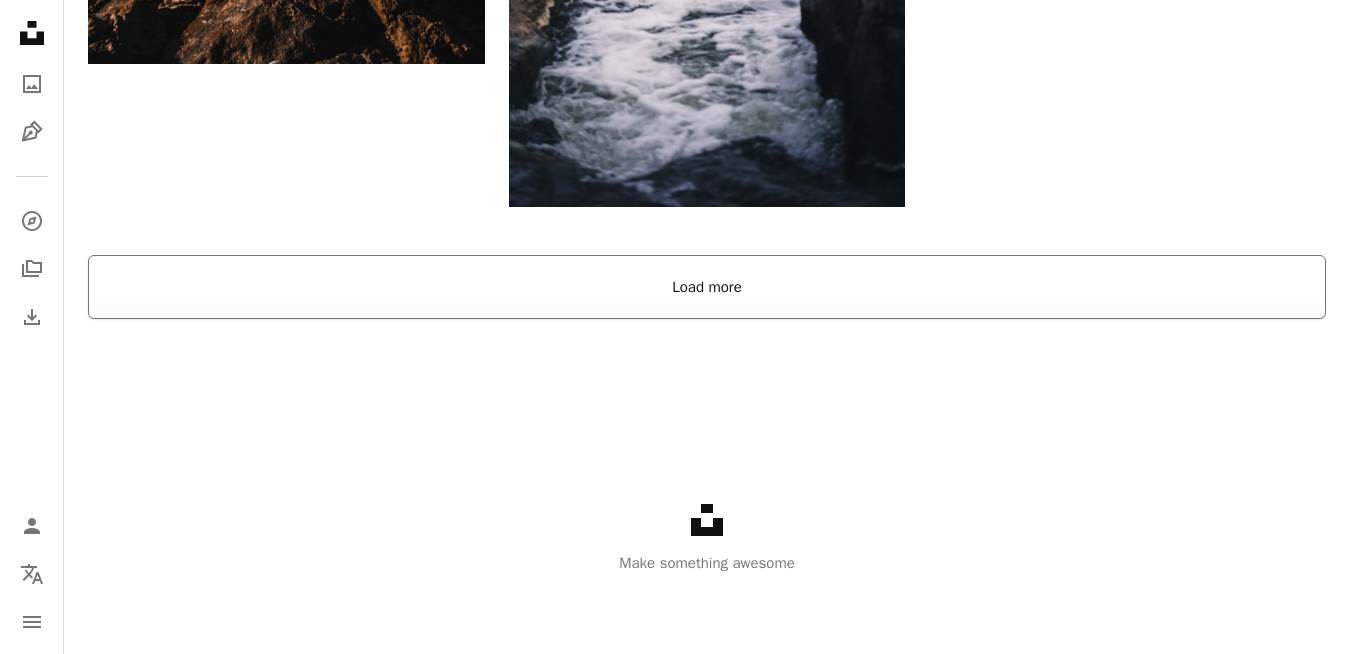 click on "Load more" at bounding box center [707, 287] 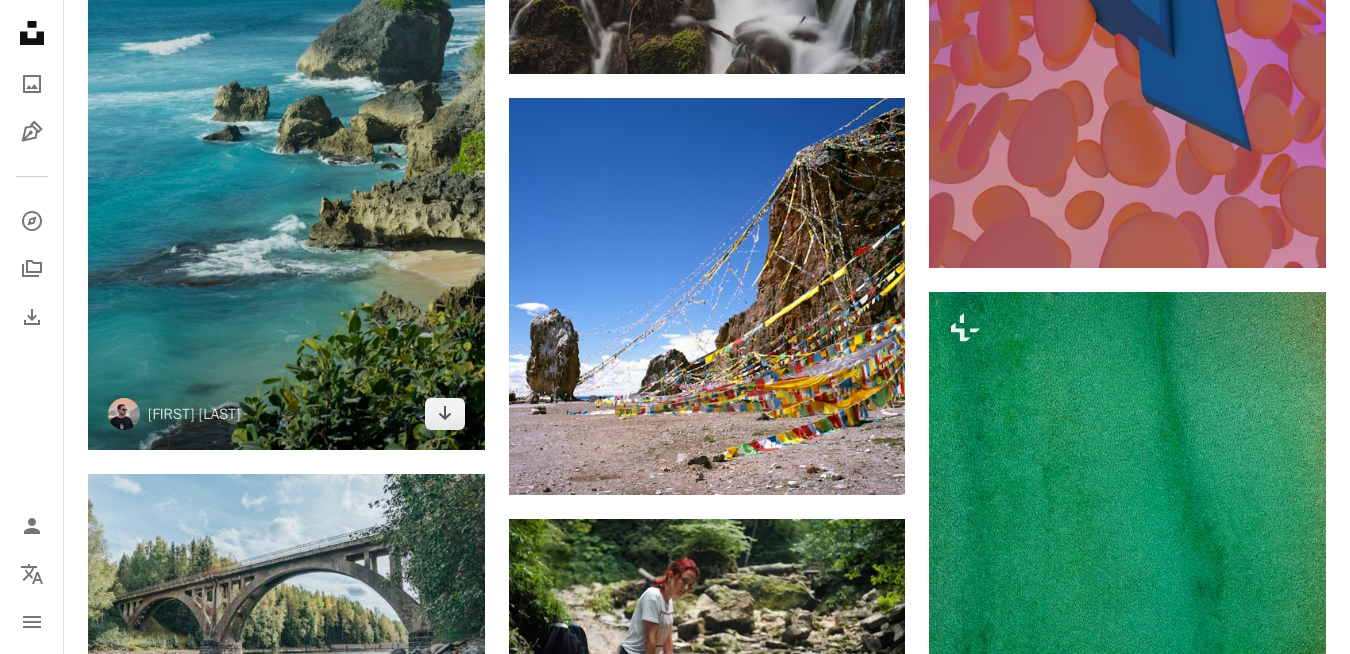 scroll, scrollTop: 1977, scrollLeft: 0, axis: vertical 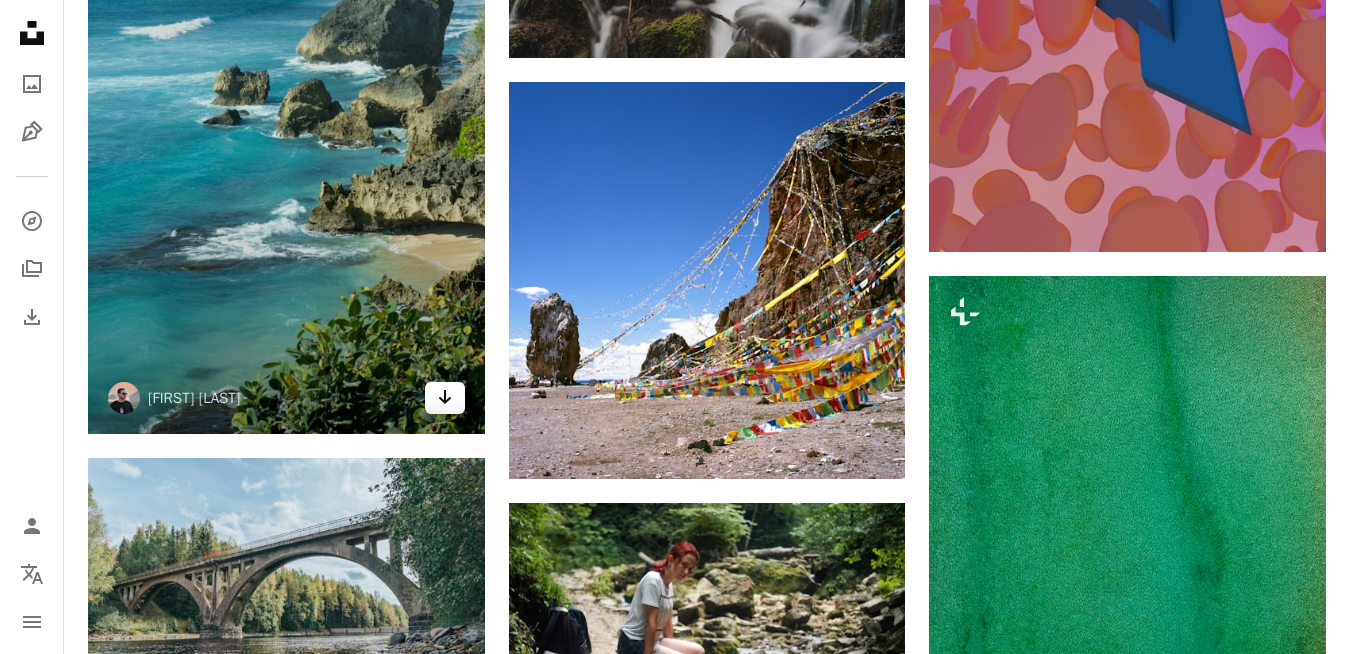 click on "Arrow pointing down" 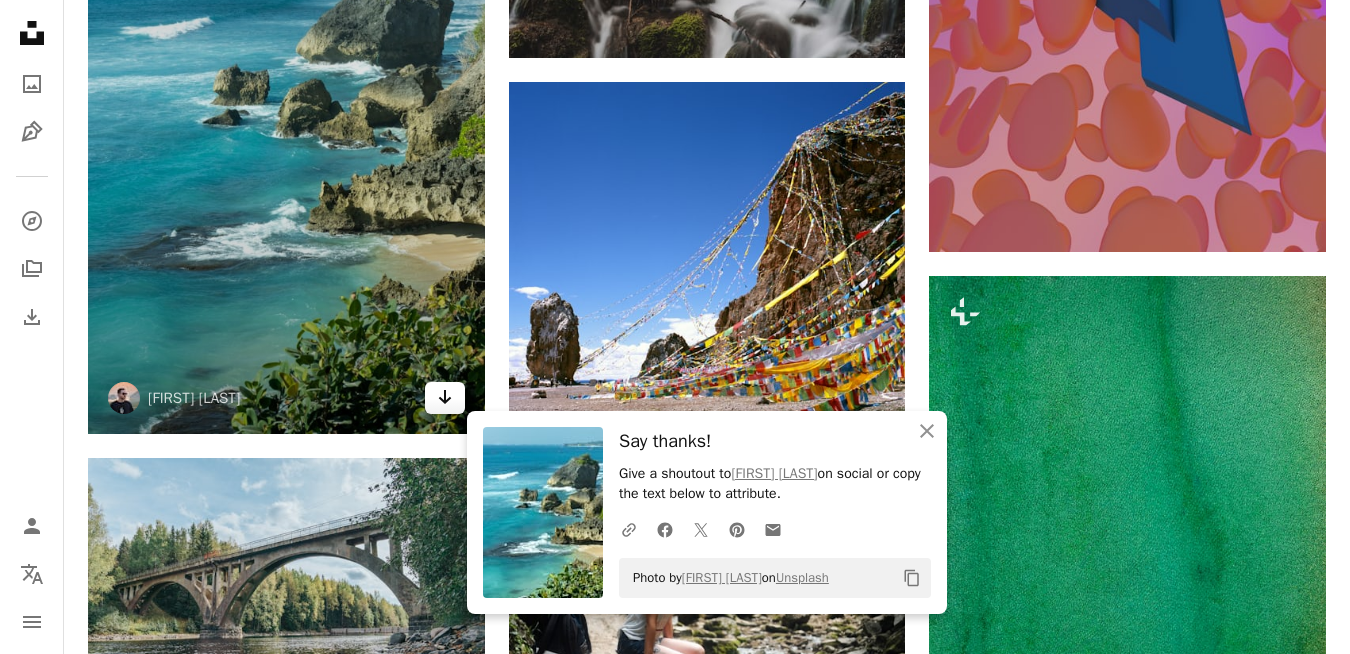 click 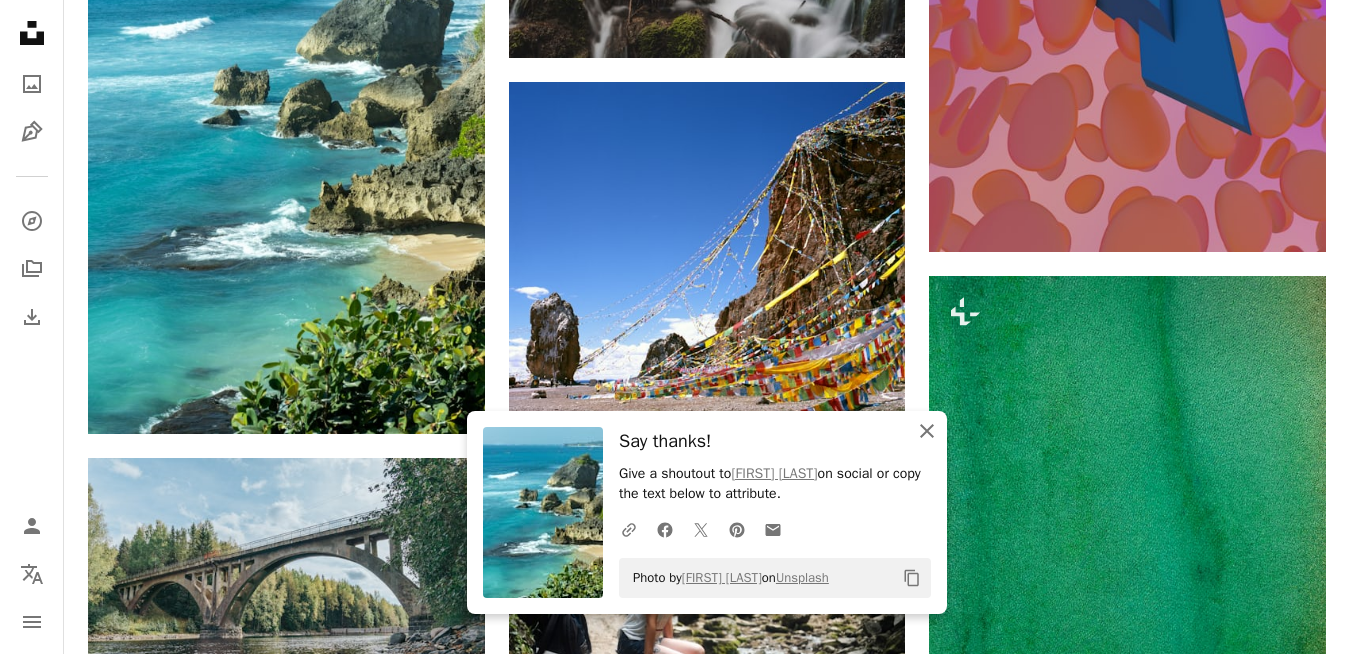 click on "An X shape" 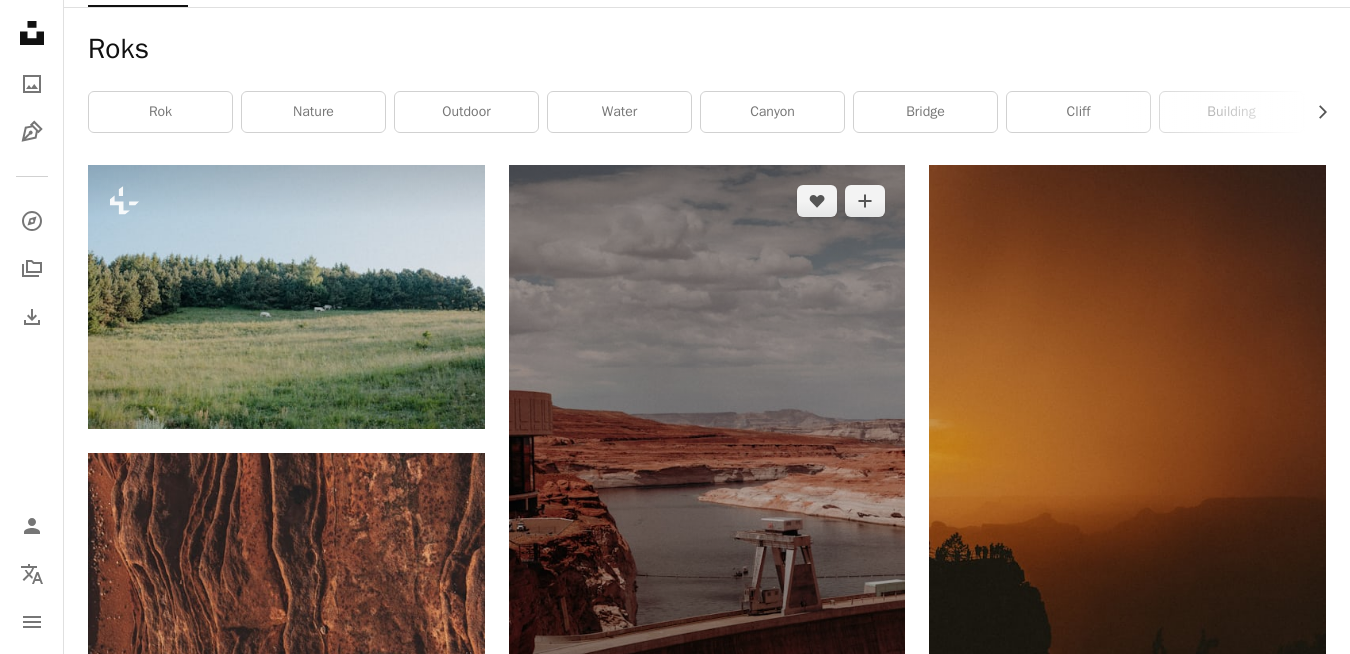 scroll, scrollTop: 0, scrollLeft: 0, axis: both 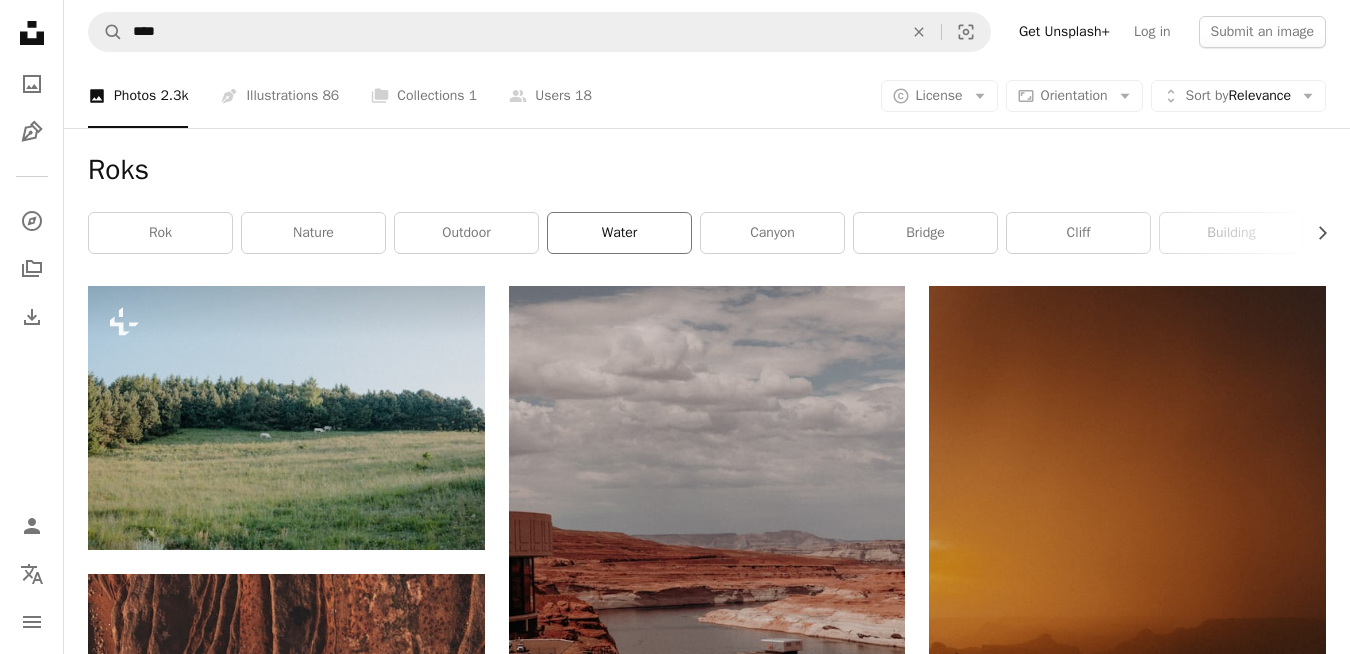click on "water" at bounding box center (619, 233) 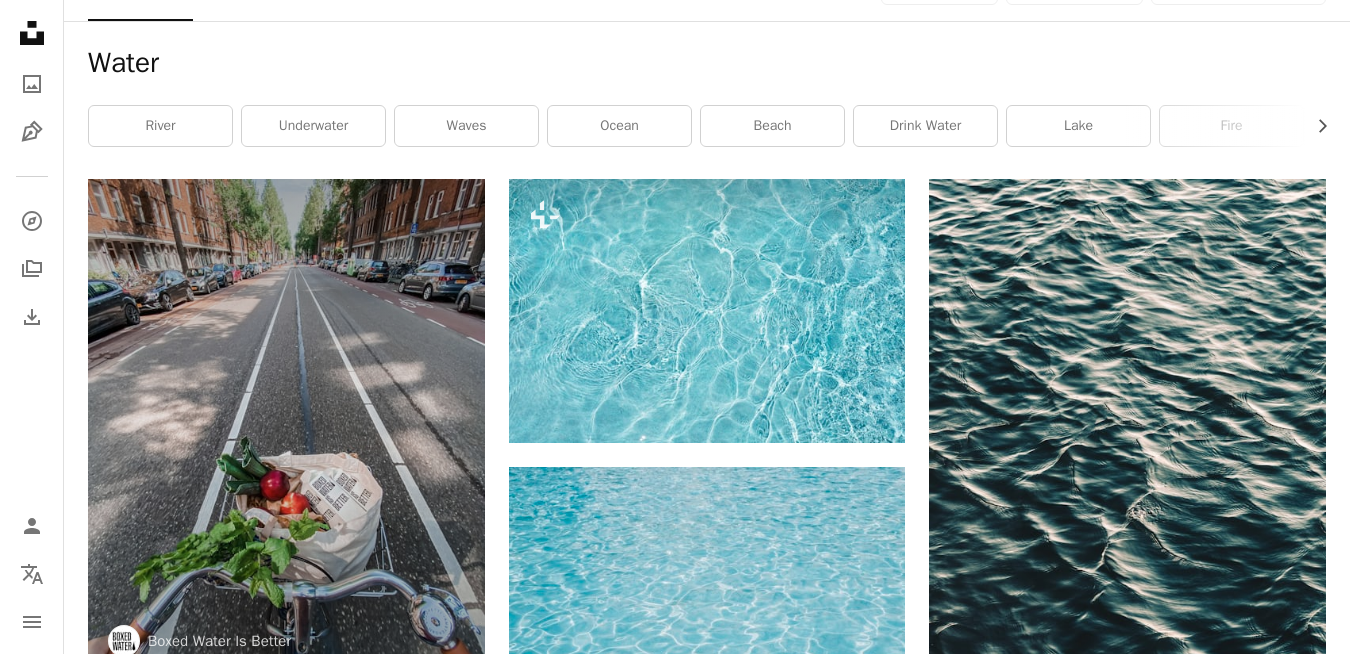 scroll, scrollTop: 0, scrollLeft: 0, axis: both 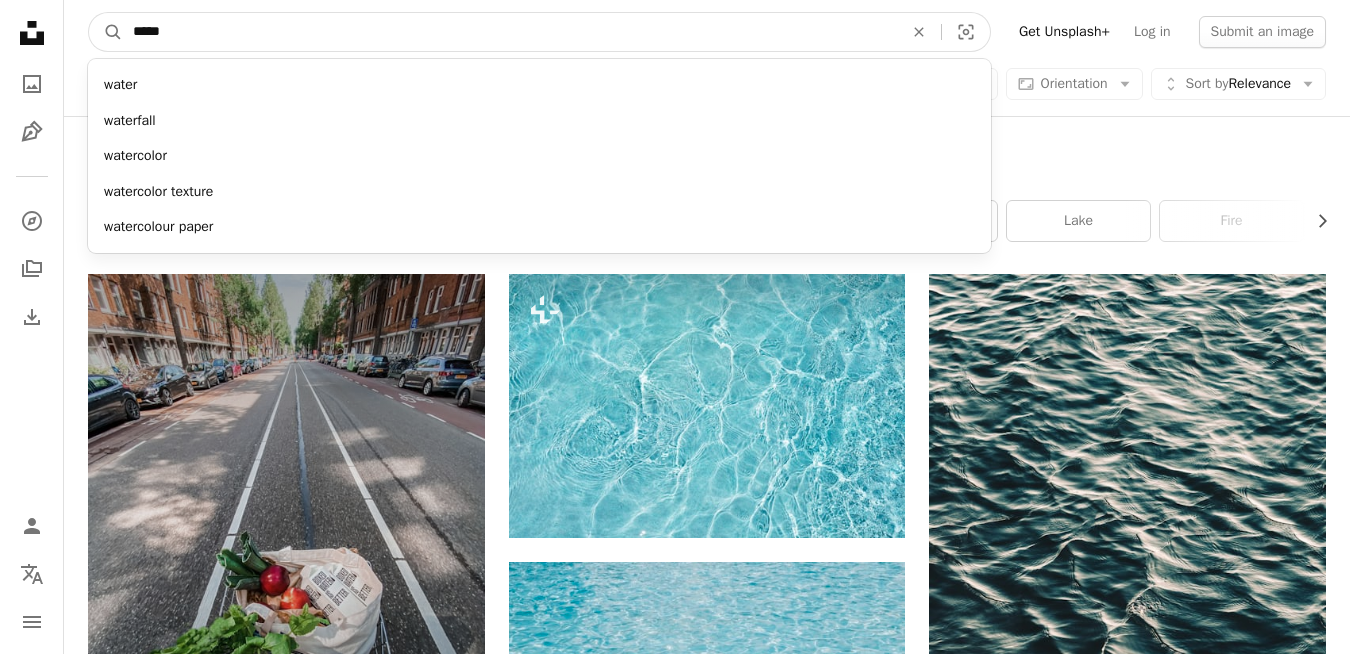 drag, startPoint x: 204, startPoint y: 34, endPoint x: 44, endPoint y: 32, distance: 160.0125 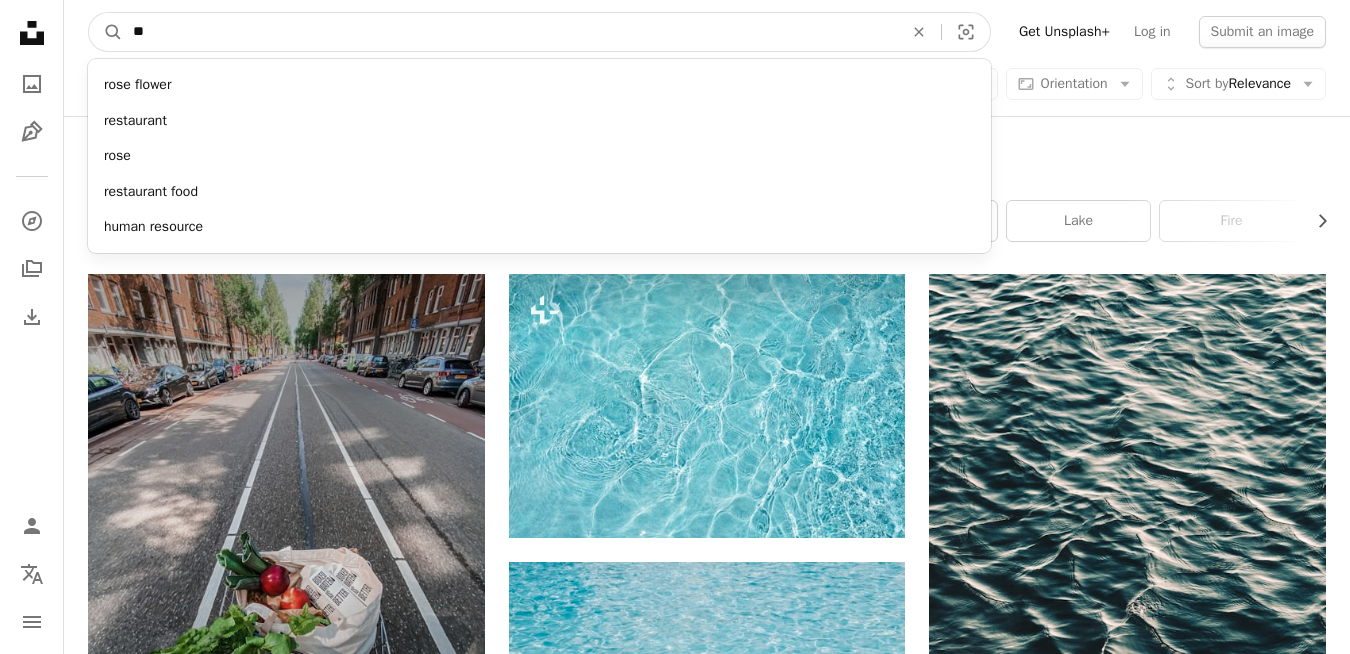 type on "*" 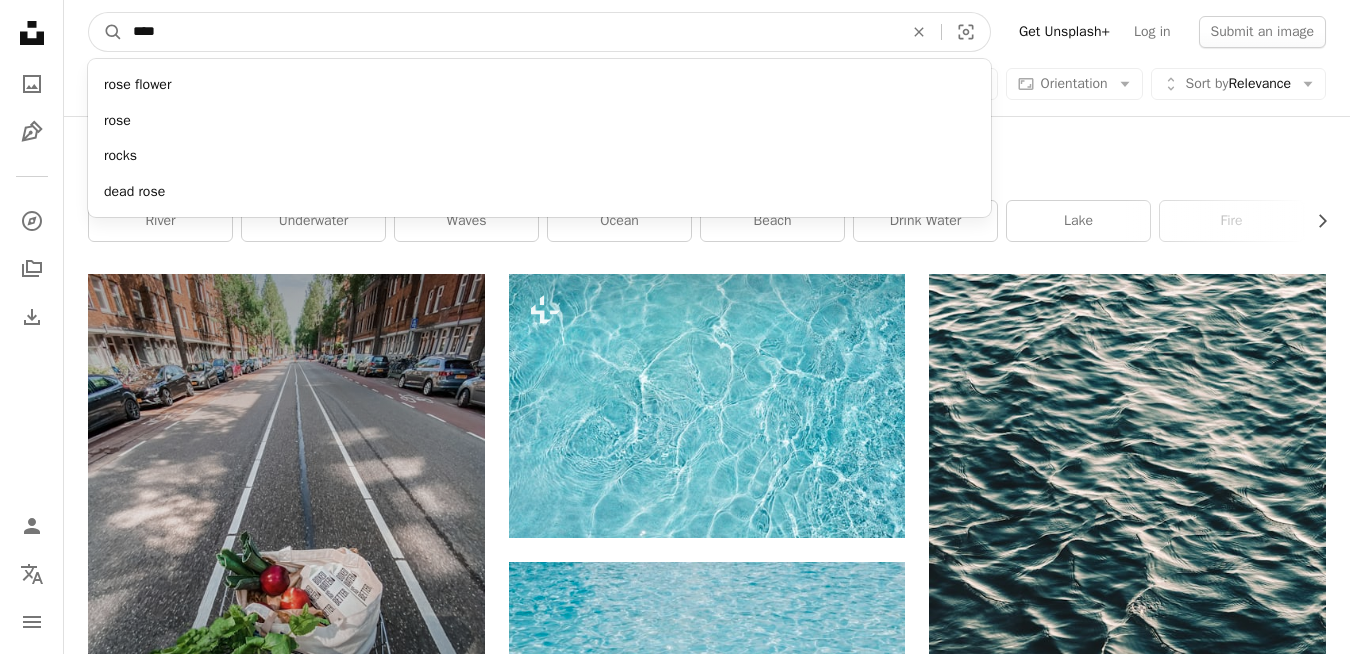 type on "****" 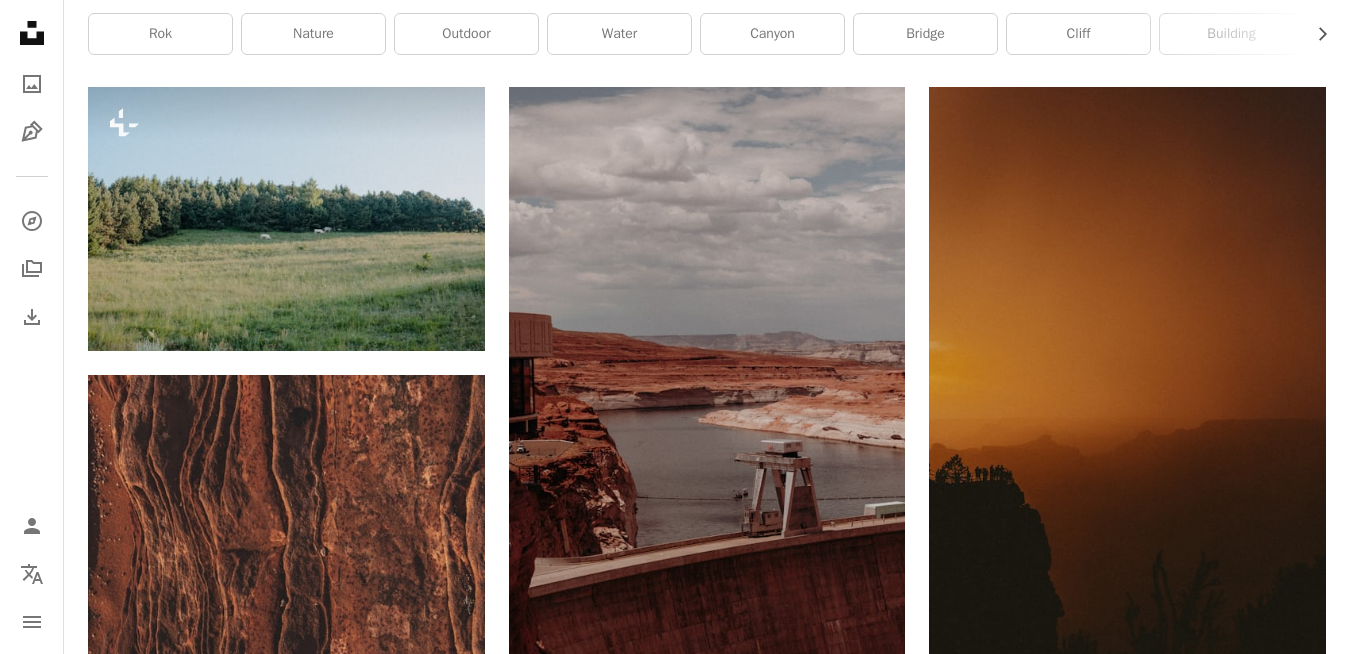 scroll, scrollTop: 100, scrollLeft: 0, axis: vertical 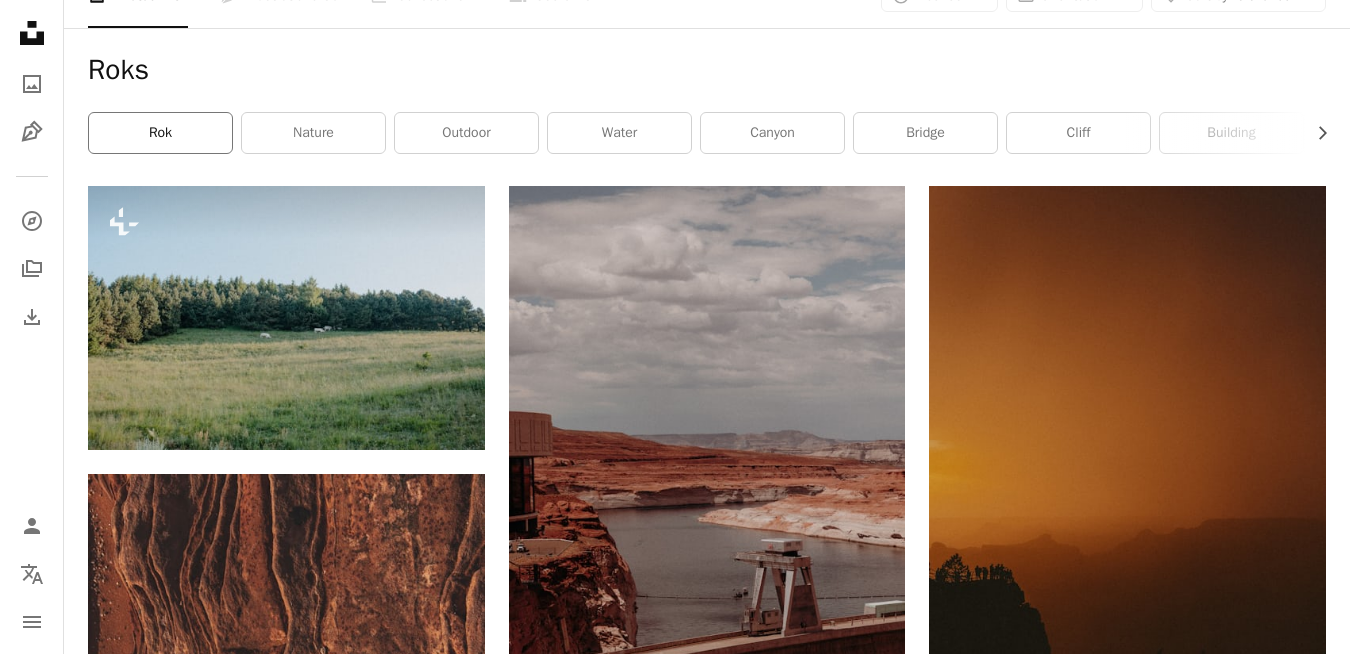 click on "rok" at bounding box center (160, 133) 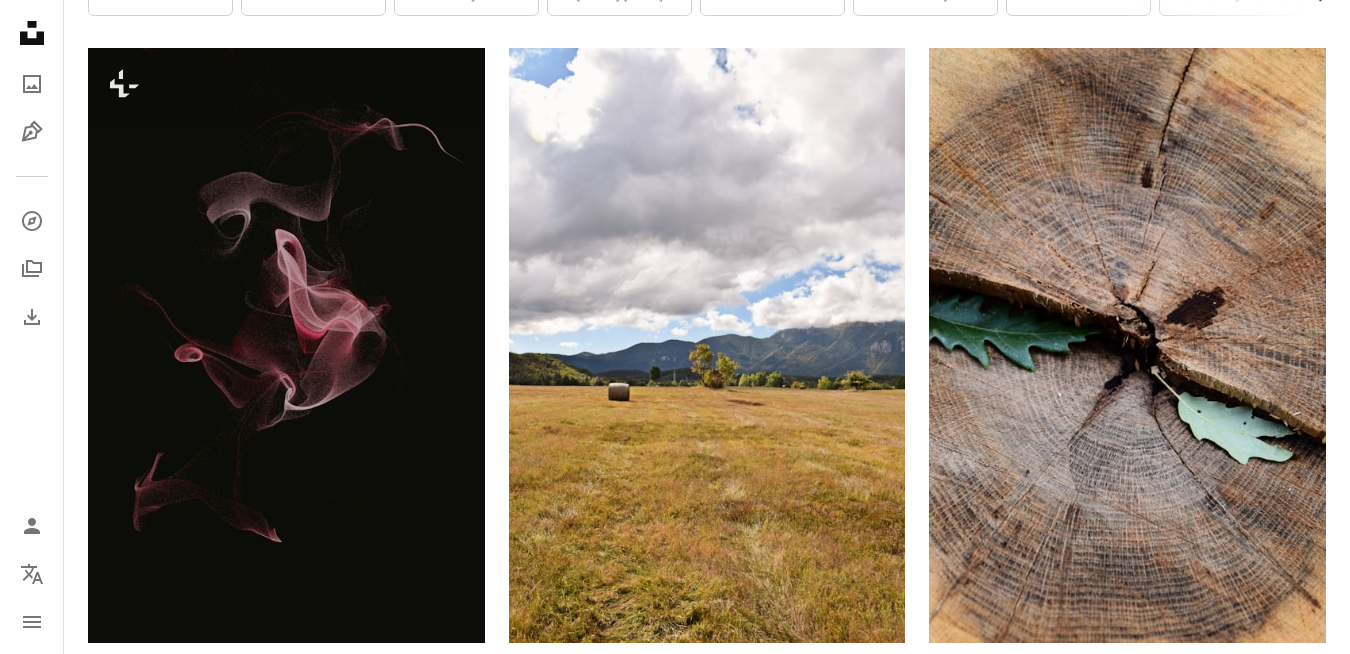scroll, scrollTop: 0, scrollLeft: 0, axis: both 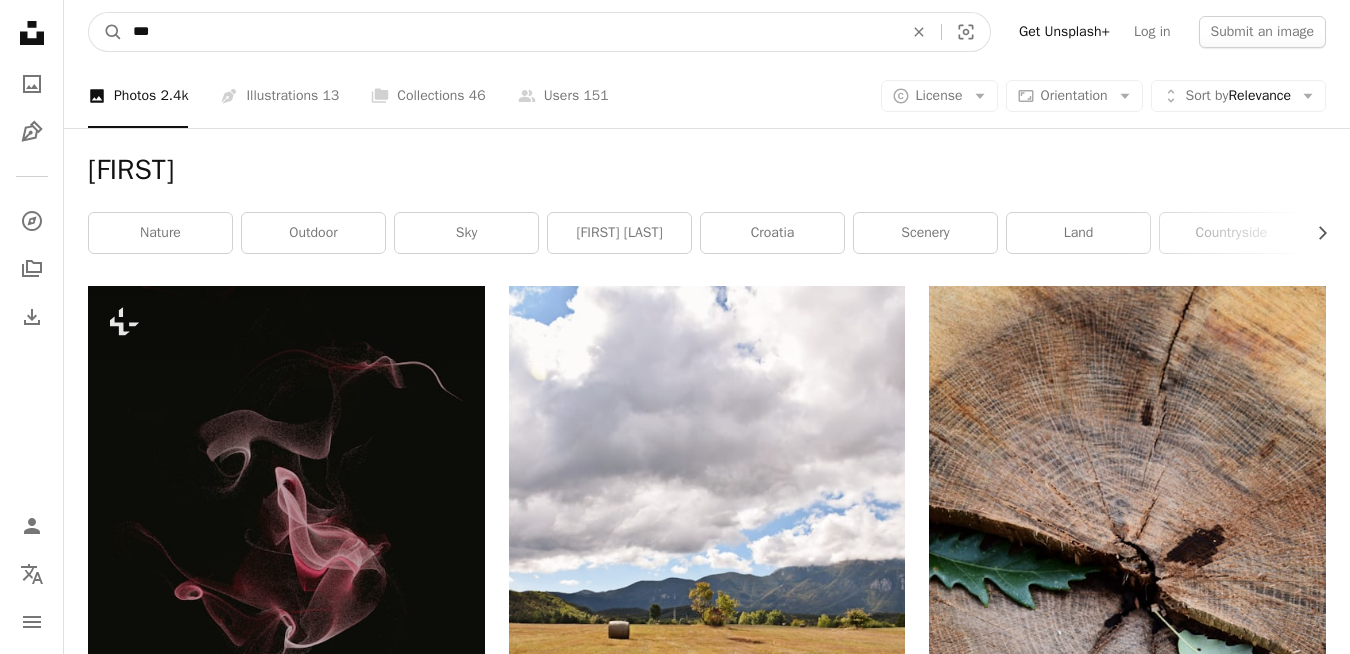 click on "***" at bounding box center (510, 32) 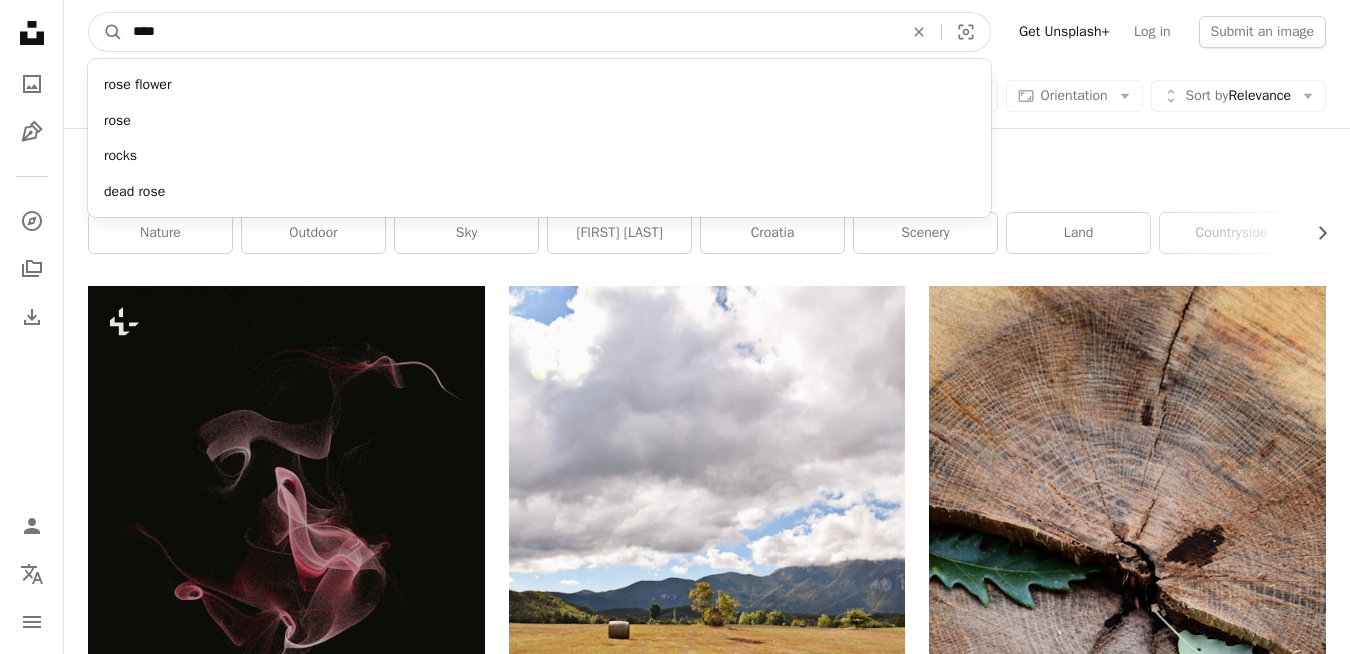 type on "****" 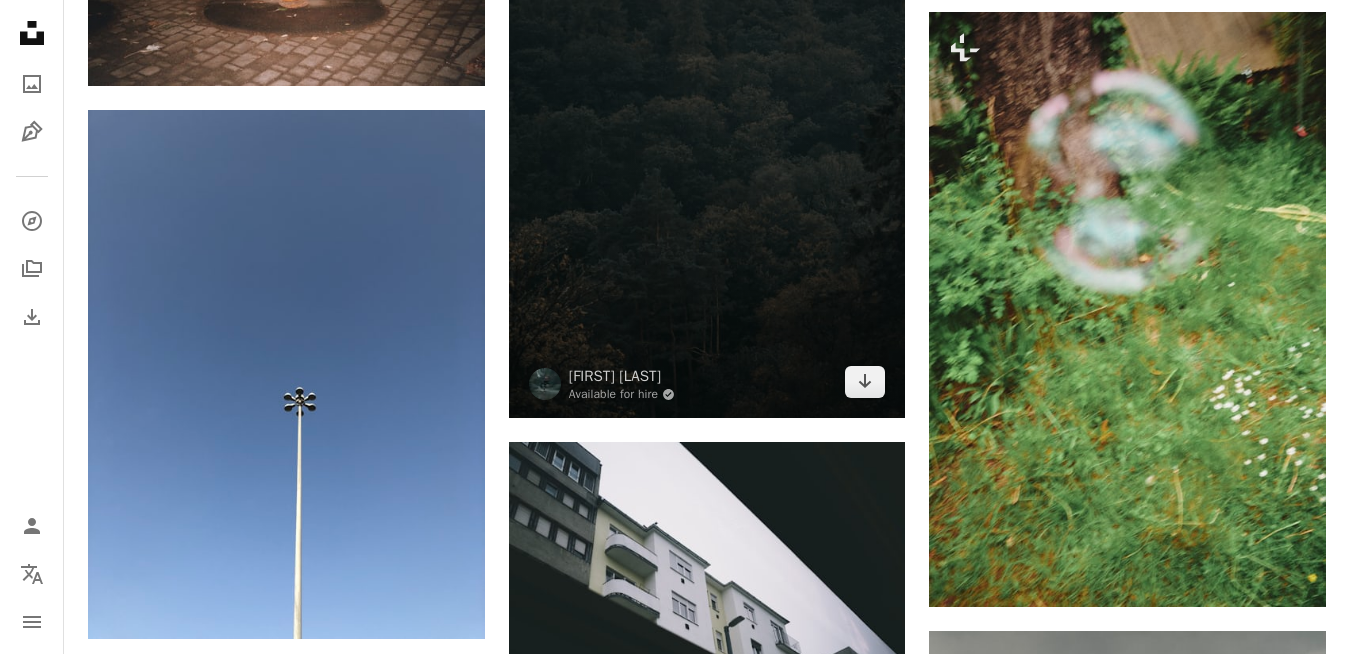 scroll, scrollTop: 10100, scrollLeft: 0, axis: vertical 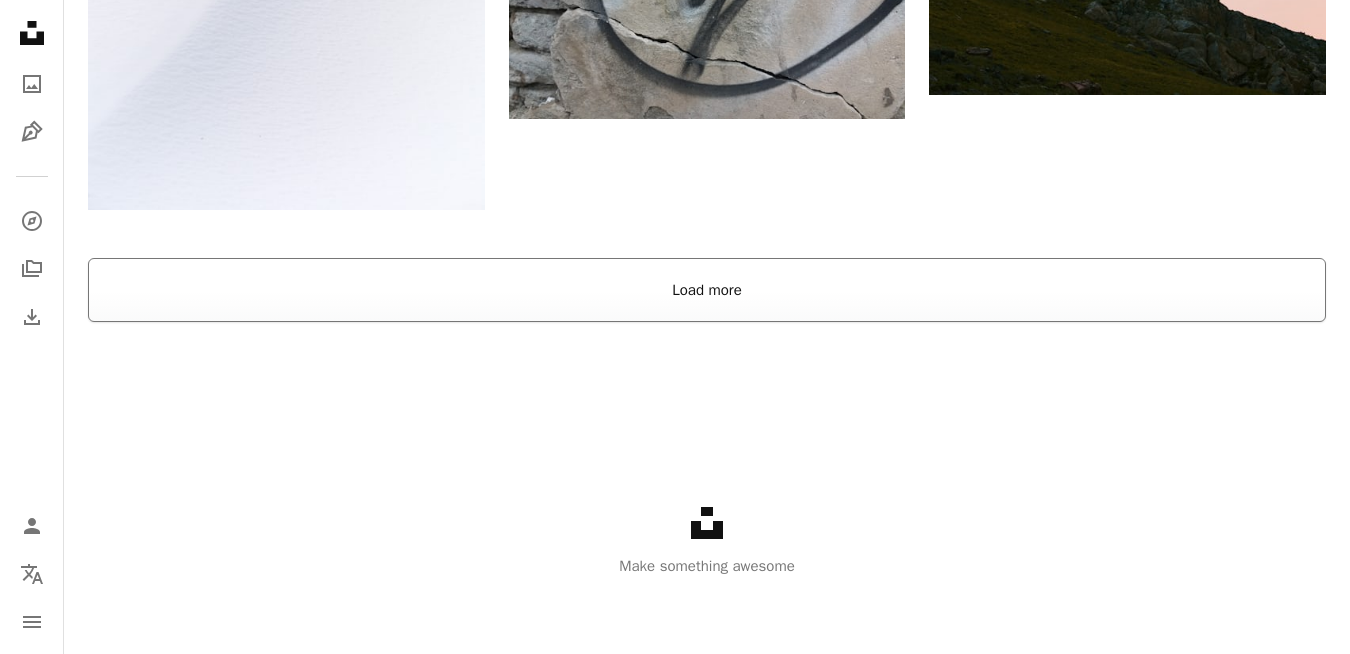 click on "Load more" at bounding box center [707, 290] 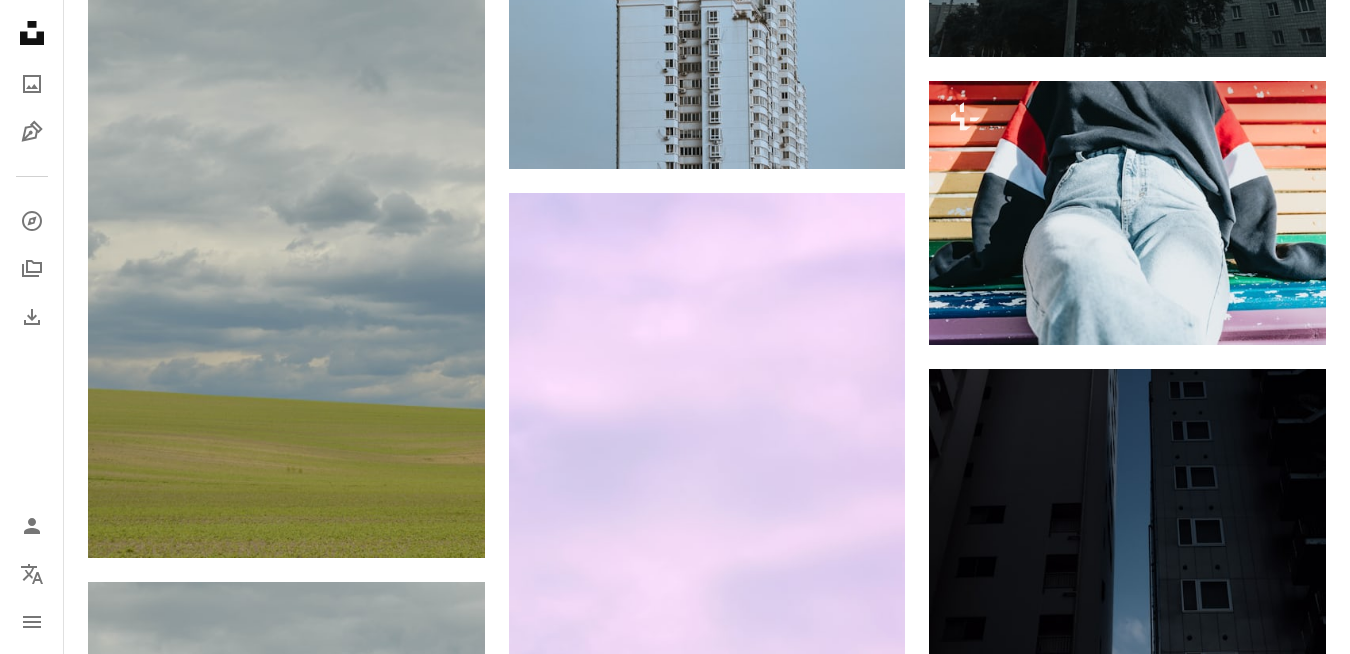 scroll, scrollTop: 22180, scrollLeft: 0, axis: vertical 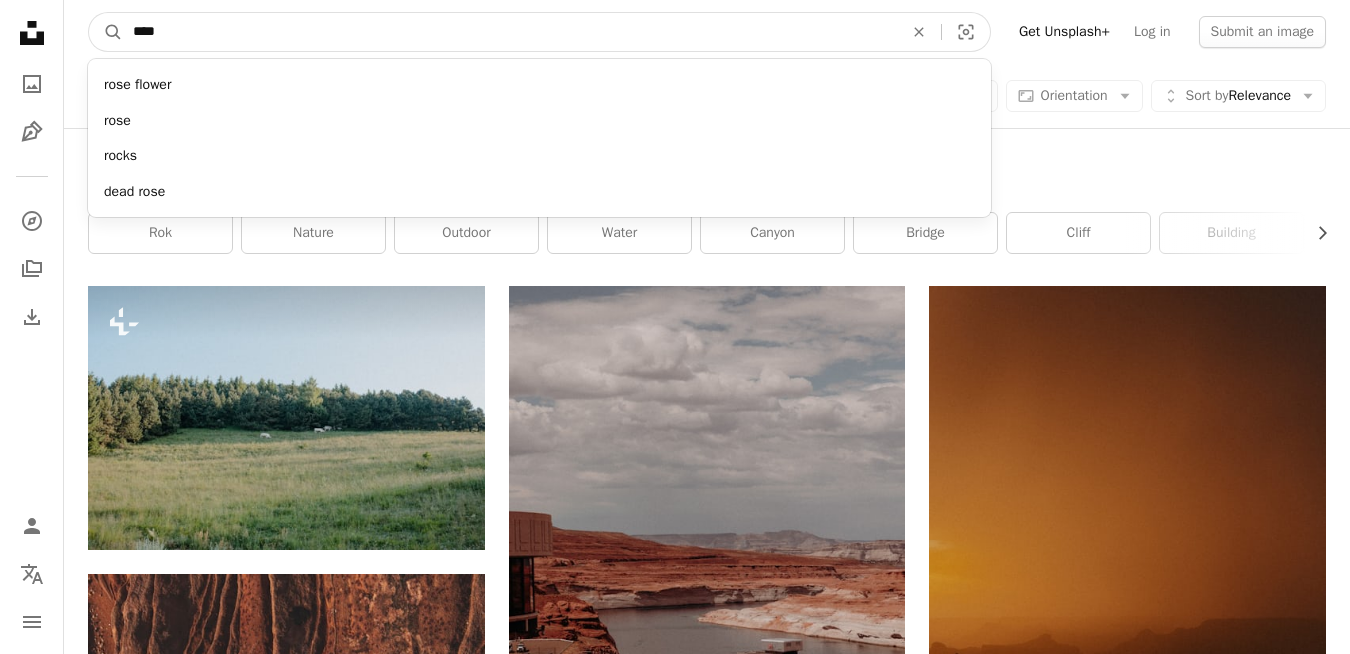 drag, startPoint x: 228, startPoint y: 30, endPoint x: -1, endPoint y: 28, distance: 229.00873 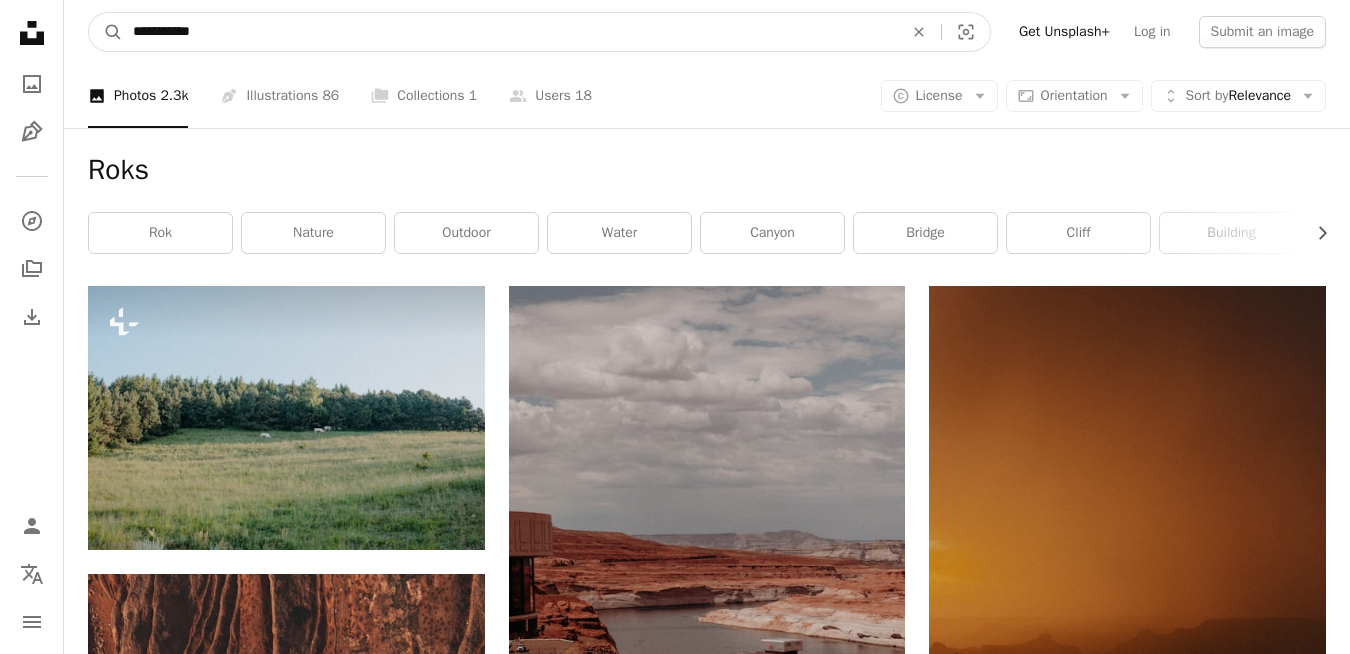 type on "**********" 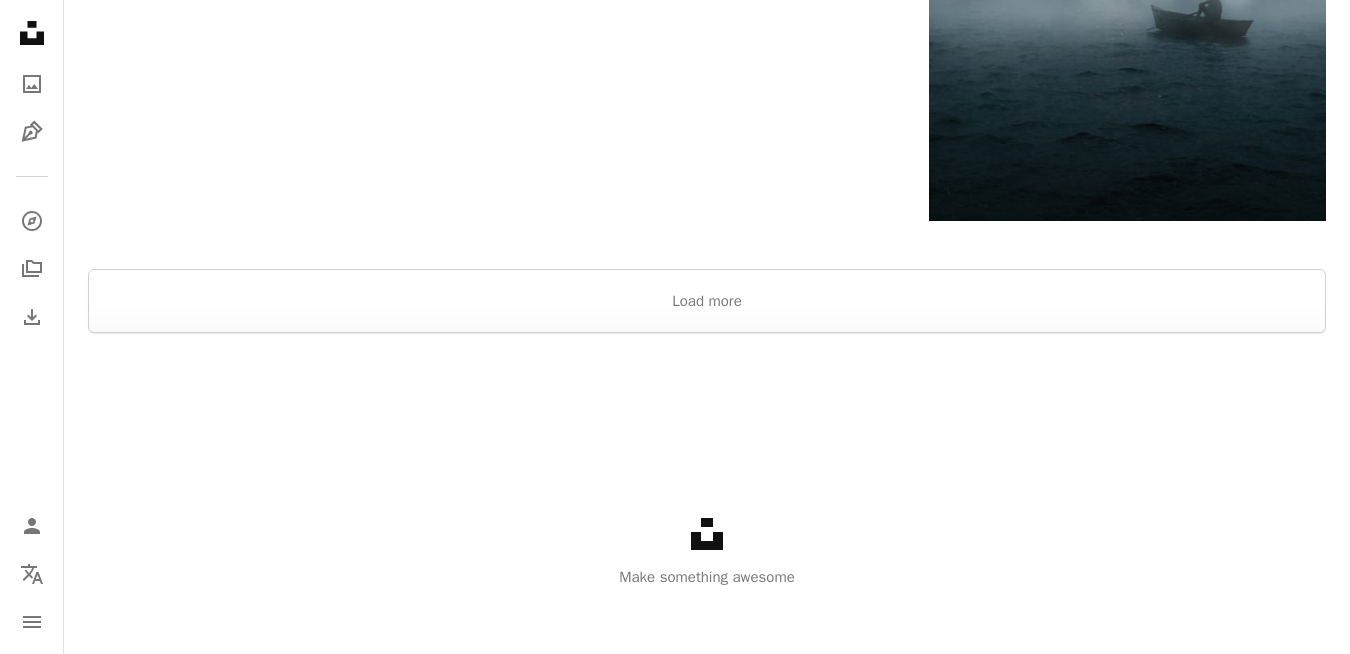 scroll, scrollTop: 2911, scrollLeft: 0, axis: vertical 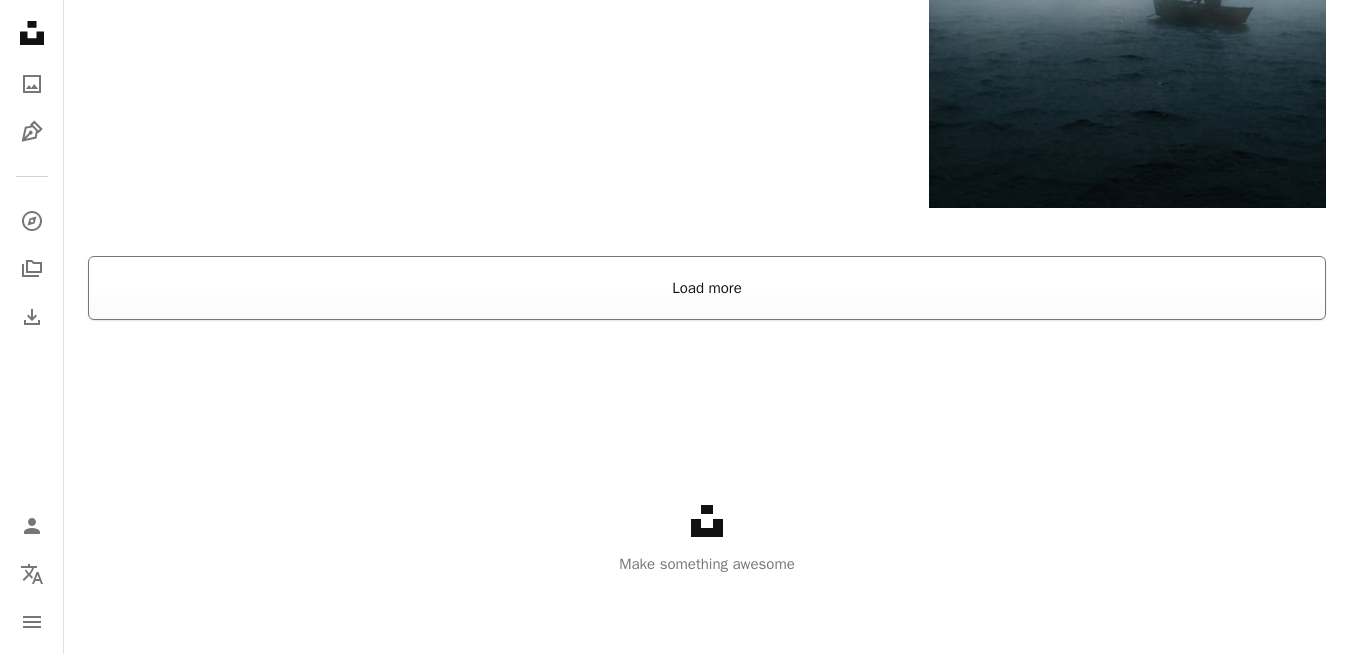 click on "Load more" at bounding box center [707, 288] 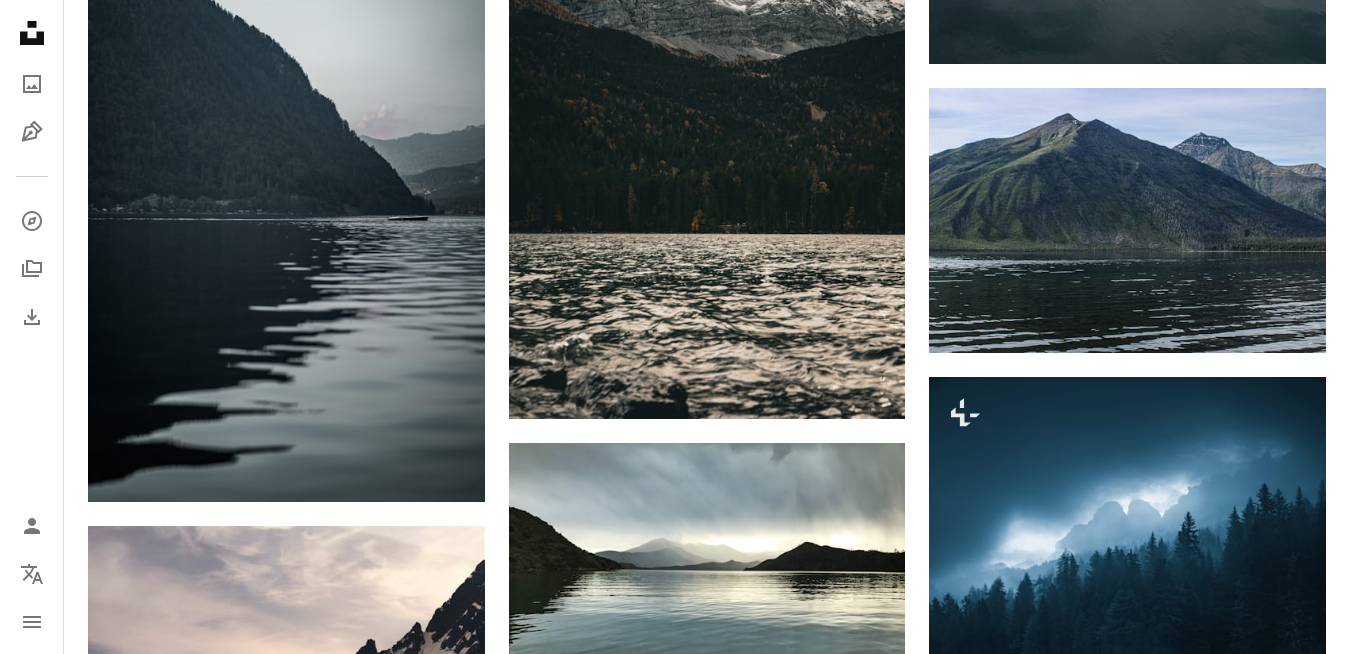 scroll, scrollTop: 7211, scrollLeft: 0, axis: vertical 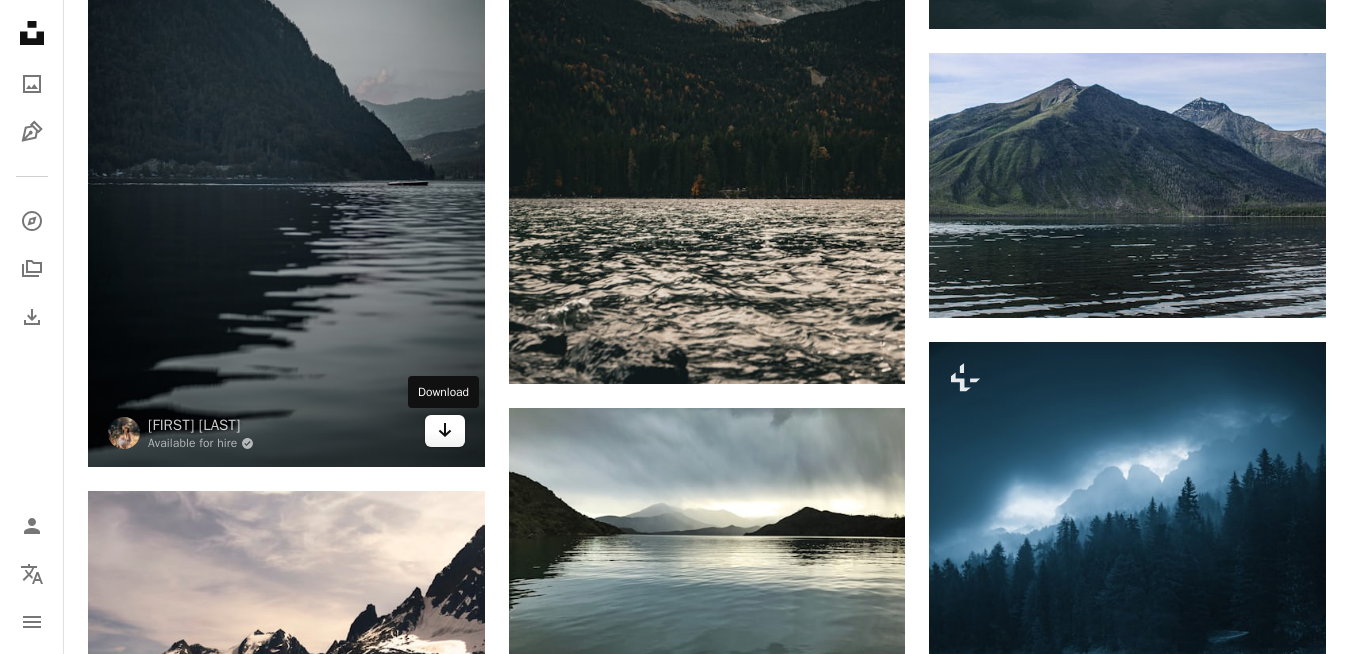 click on "Arrow pointing down" at bounding box center (445, 431) 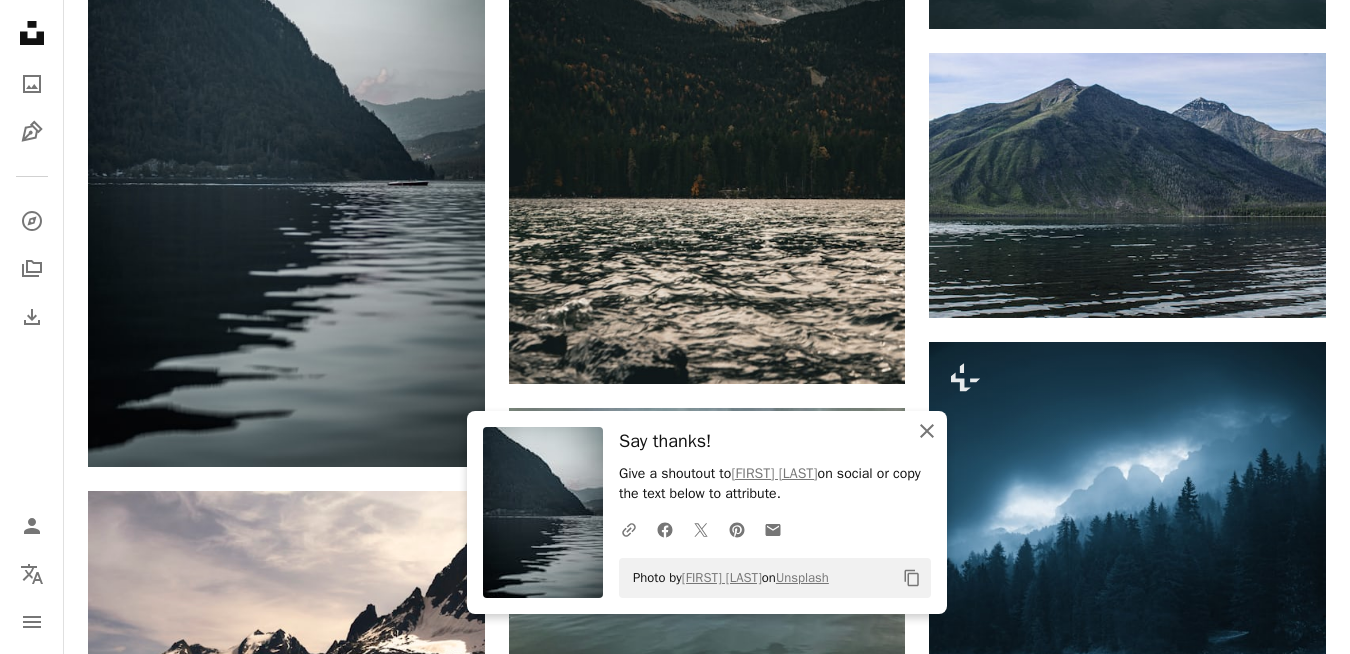click 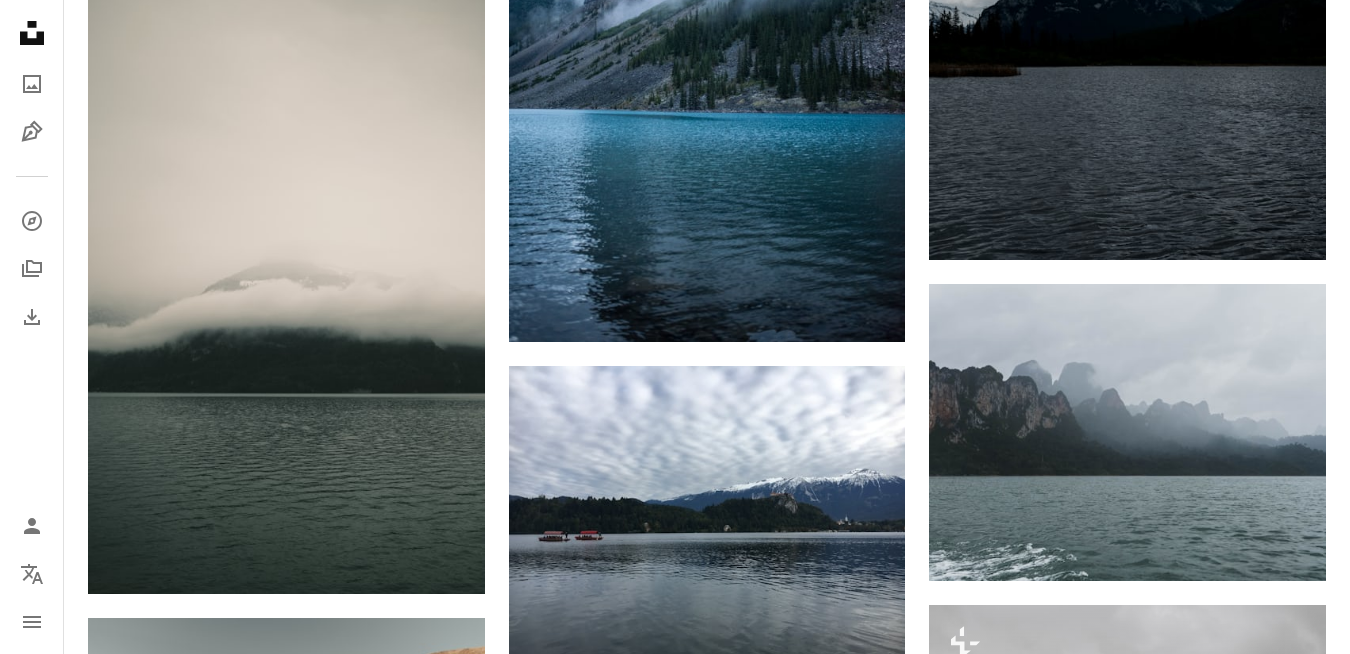 scroll, scrollTop: 8911, scrollLeft: 0, axis: vertical 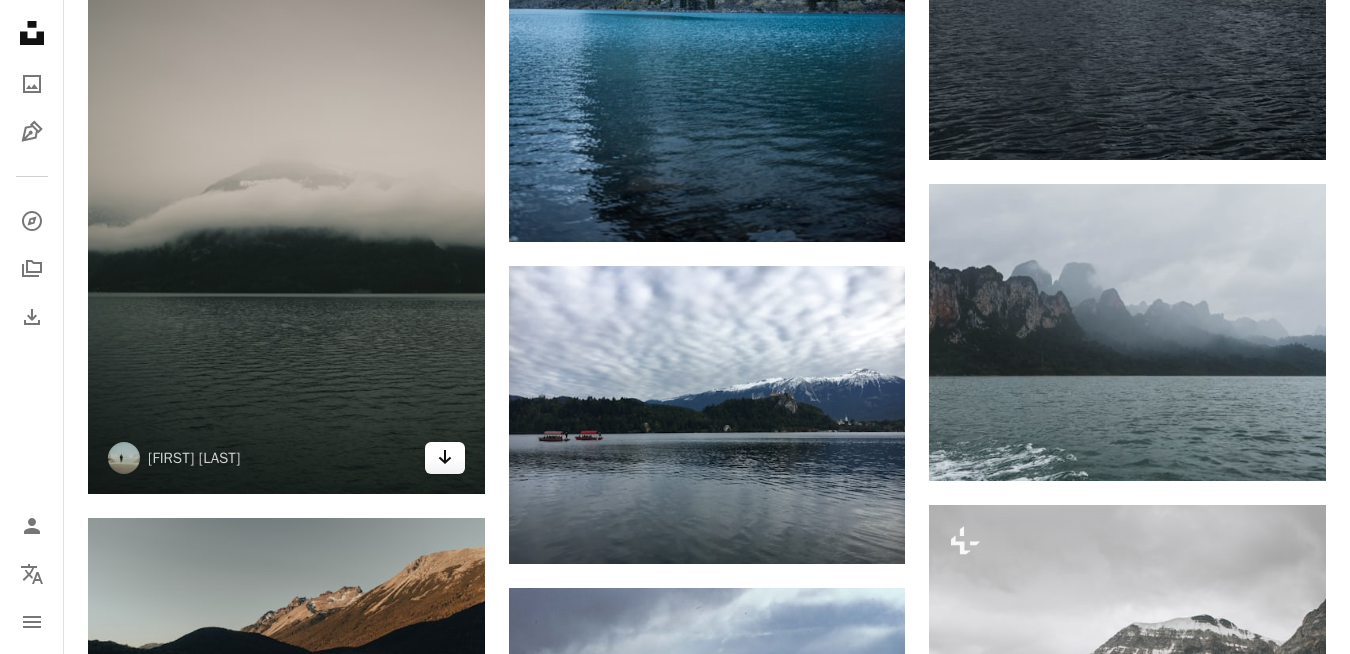 click on "Arrow pointing down" 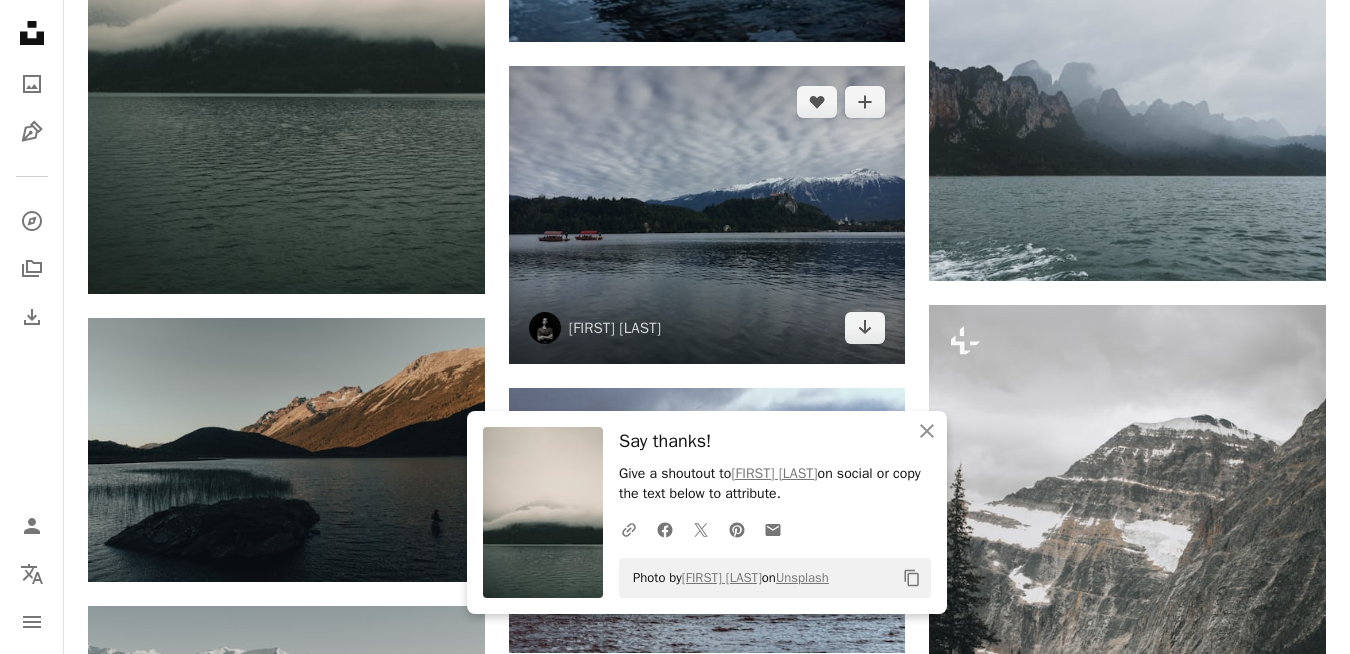 scroll, scrollTop: 9211, scrollLeft: 0, axis: vertical 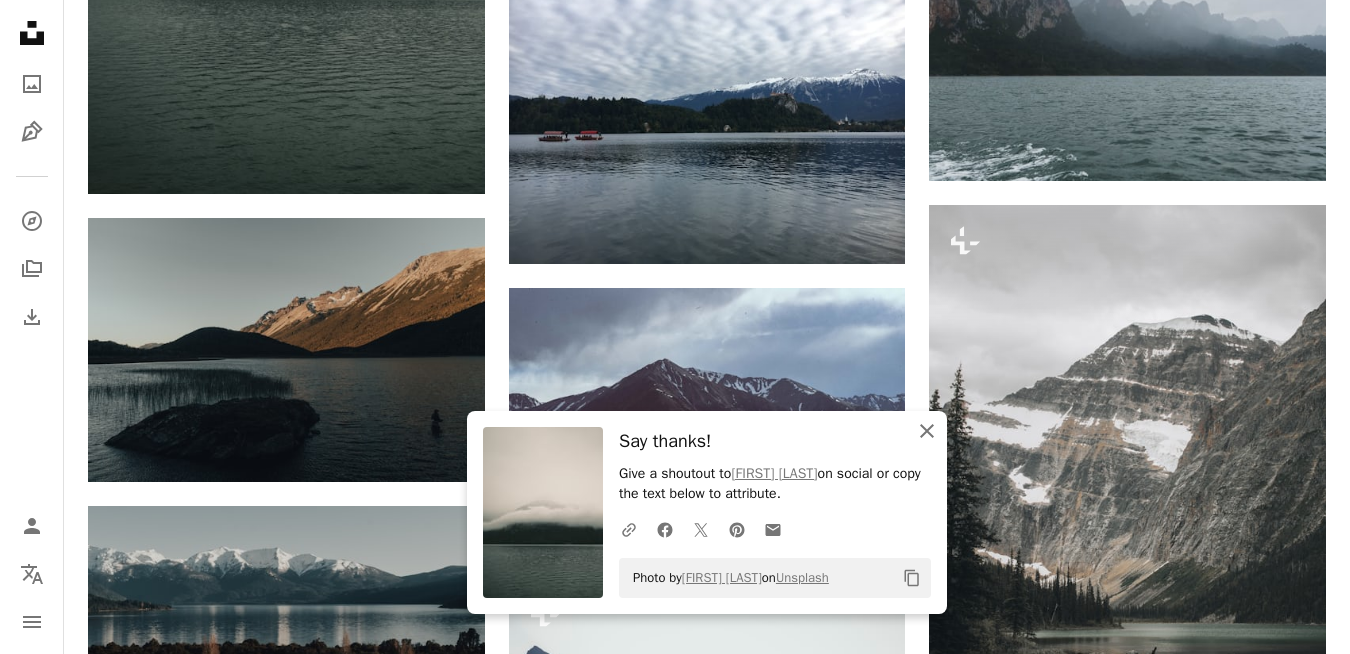 click on "An X shape" 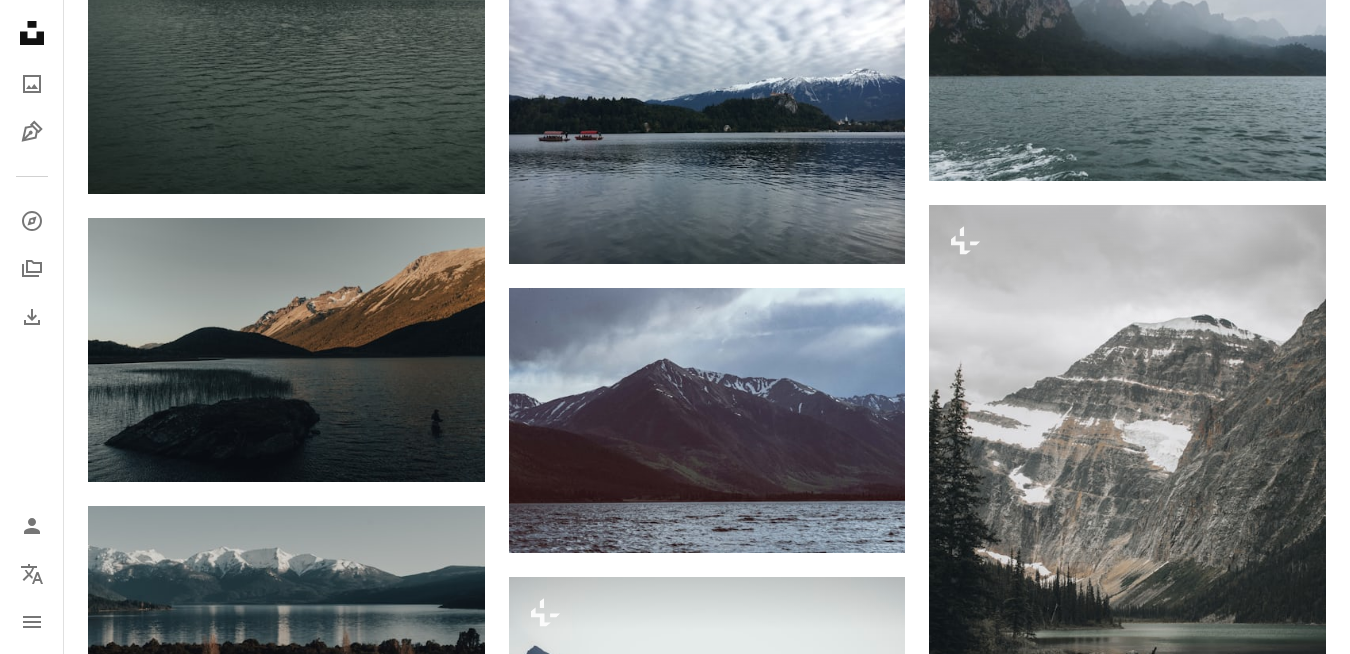 click on "[FIRST] [LAST]" at bounding box center (707, -1753) 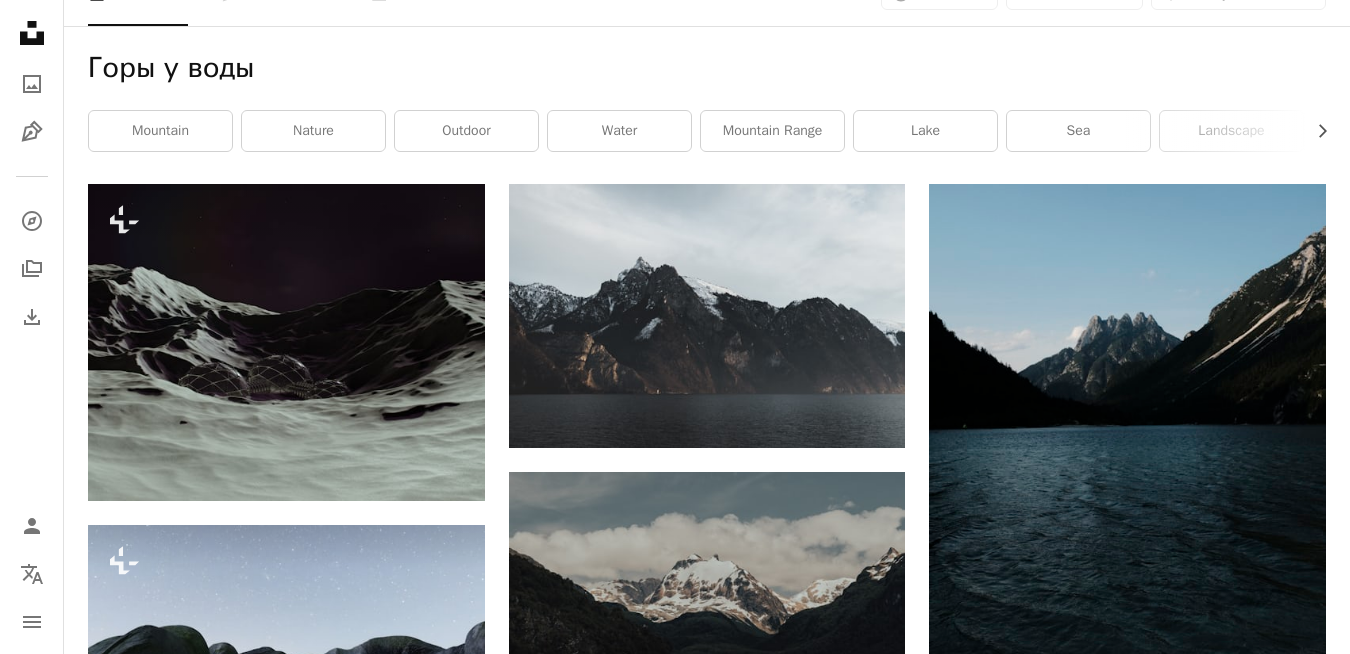 scroll, scrollTop: 0, scrollLeft: 0, axis: both 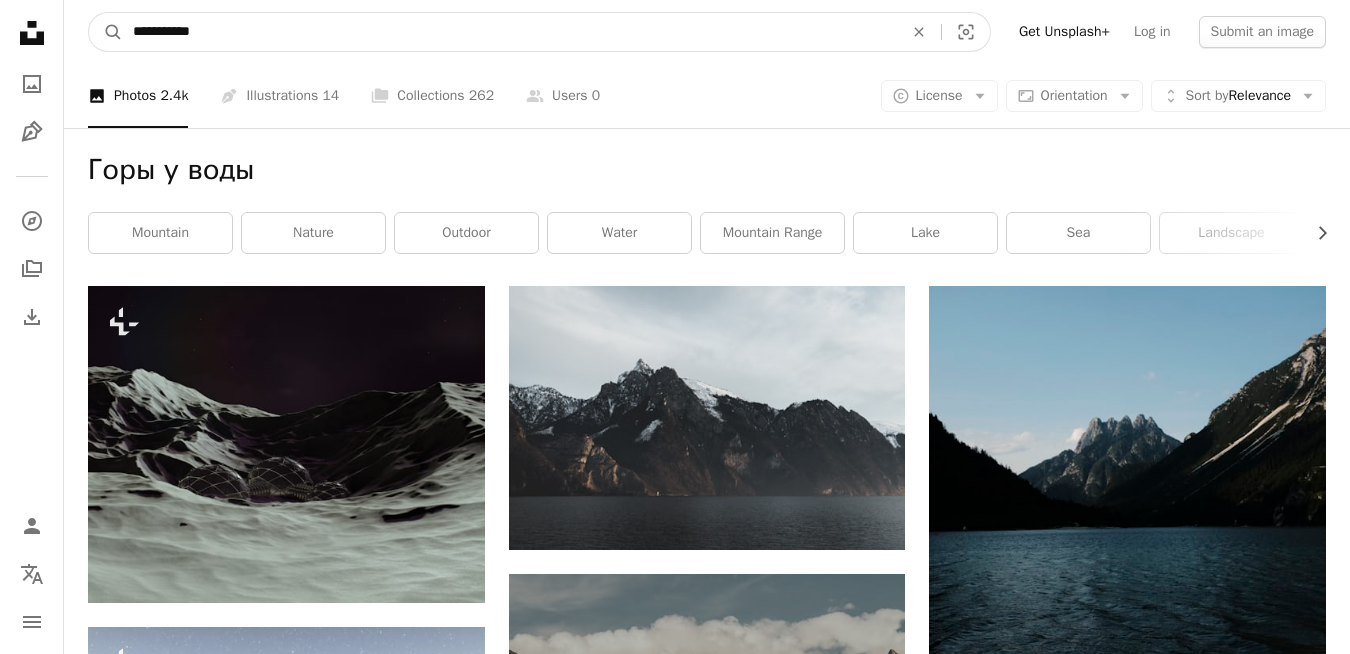 drag, startPoint x: 230, startPoint y: 32, endPoint x: 180, endPoint y: 36, distance: 50.159744 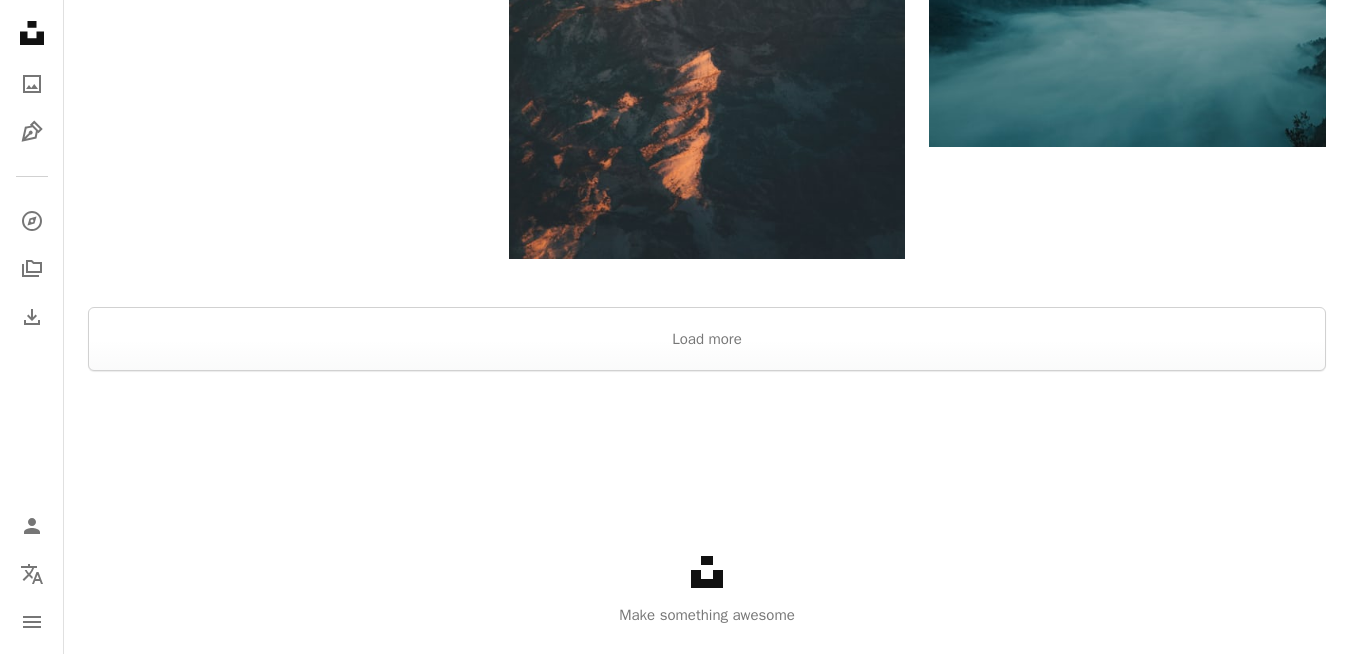 scroll, scrollTop: 3330, scrollLeft: 0, axis: vertical 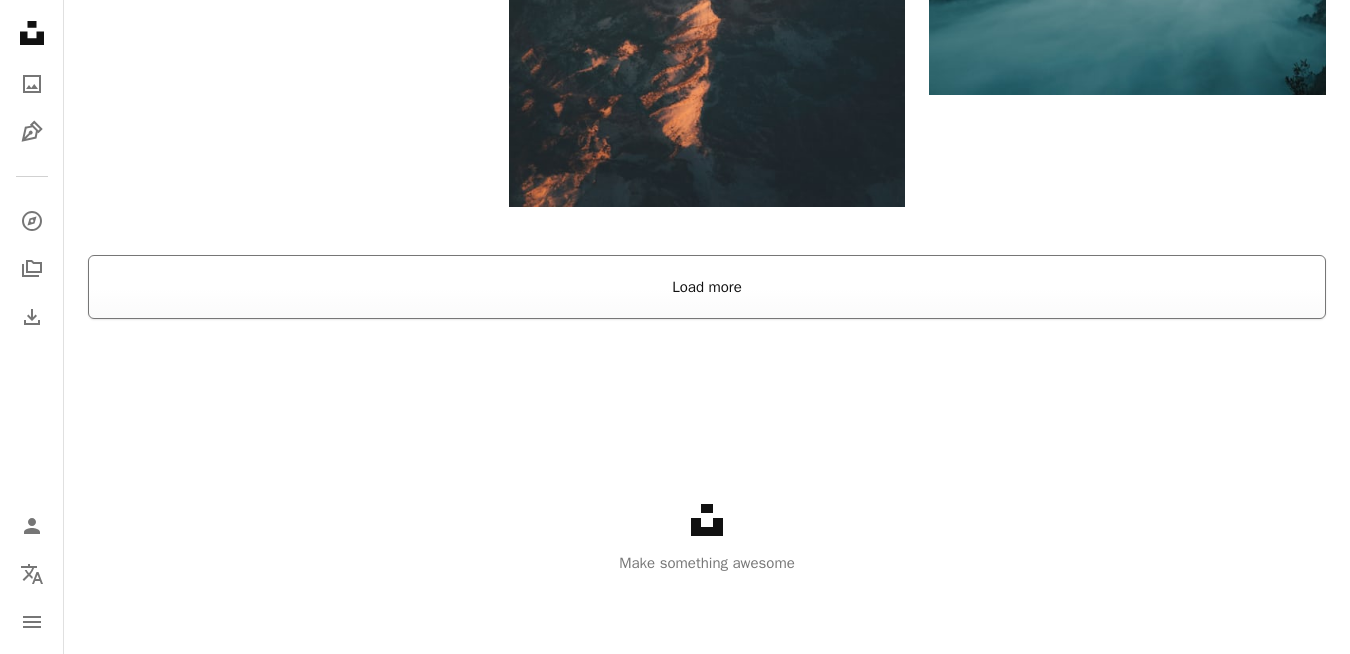 click on "Load more" at bounding box center (707, 287) 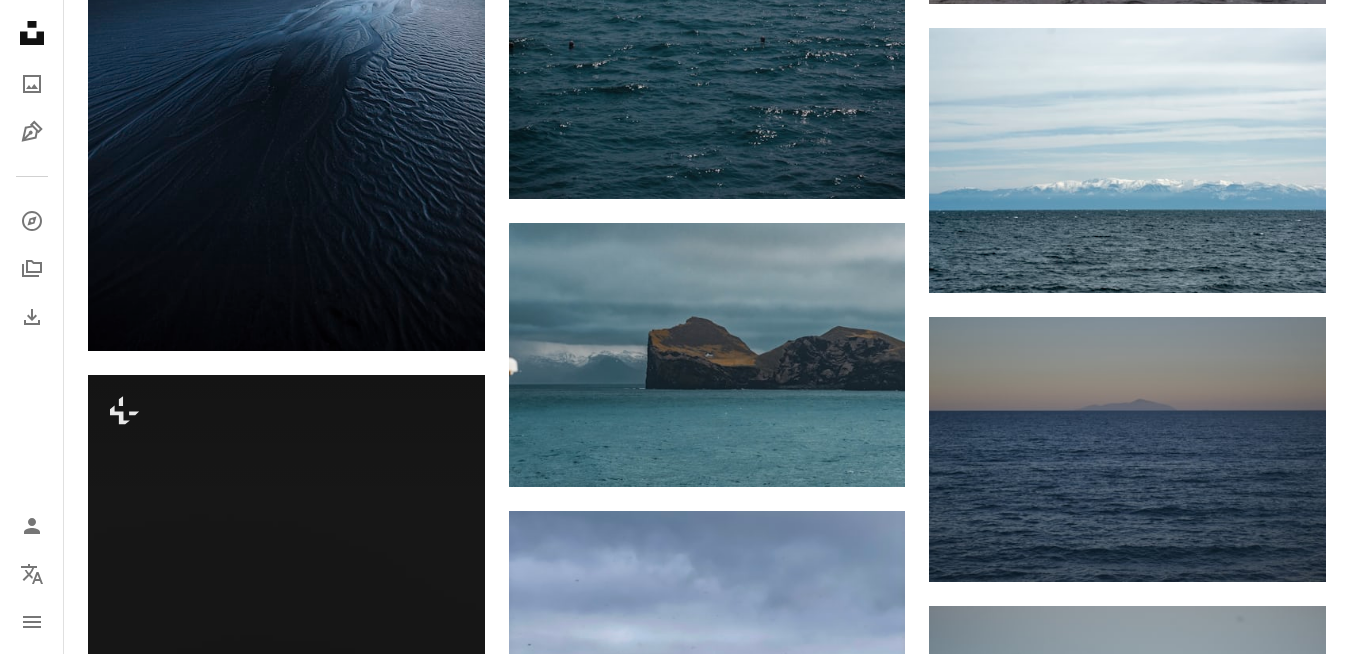 scroll, scrollTop: 5230, scrollLeft: 0, axis: vertical 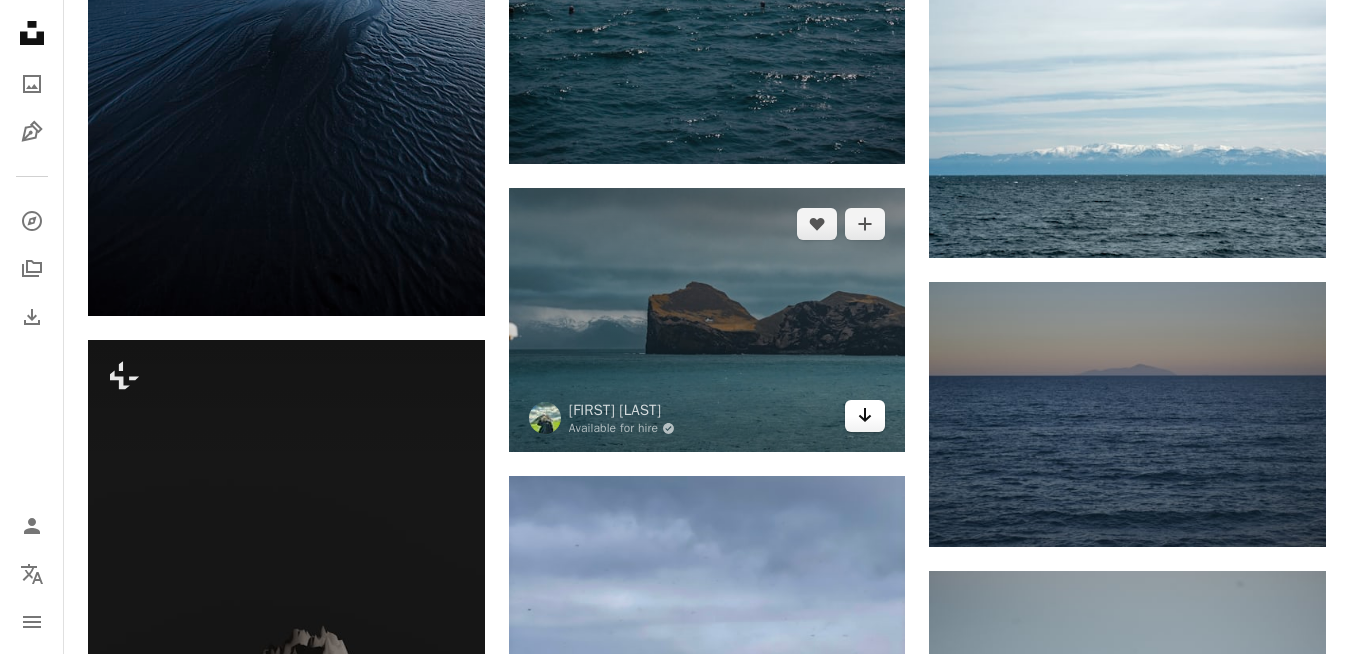 click 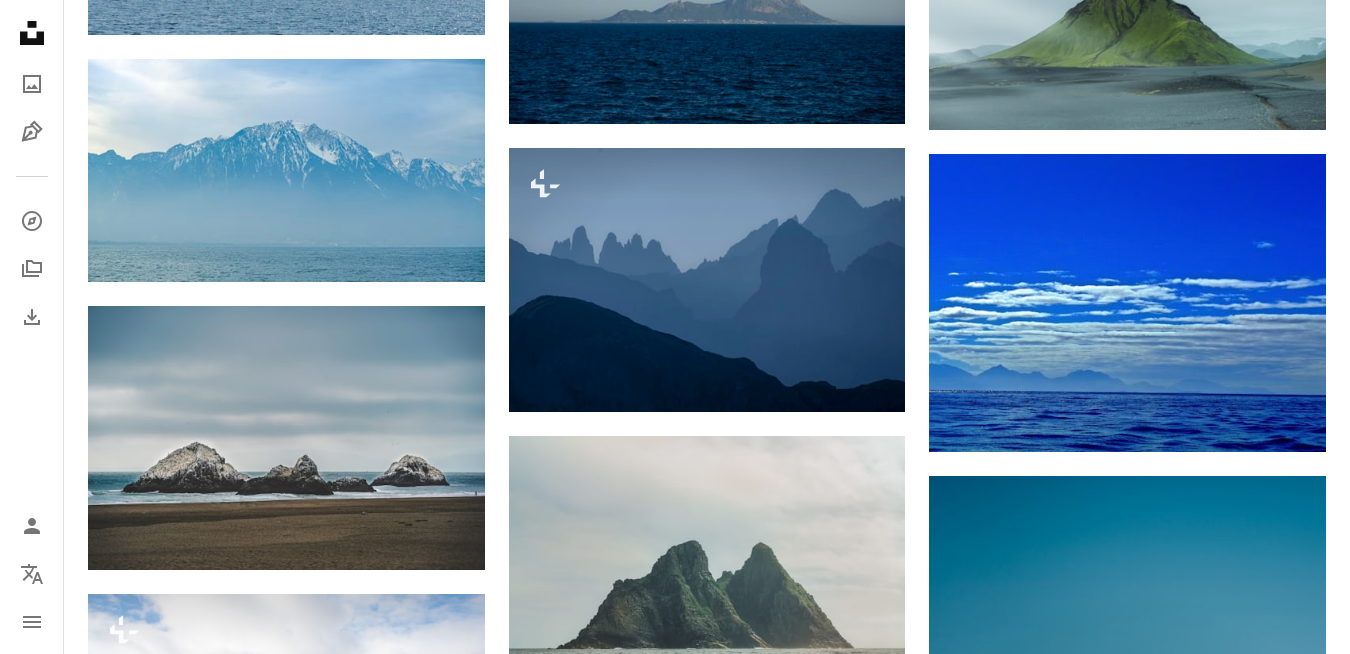 scroll, scrollTop: 8330, scrollLeft: 0, axis: vertical 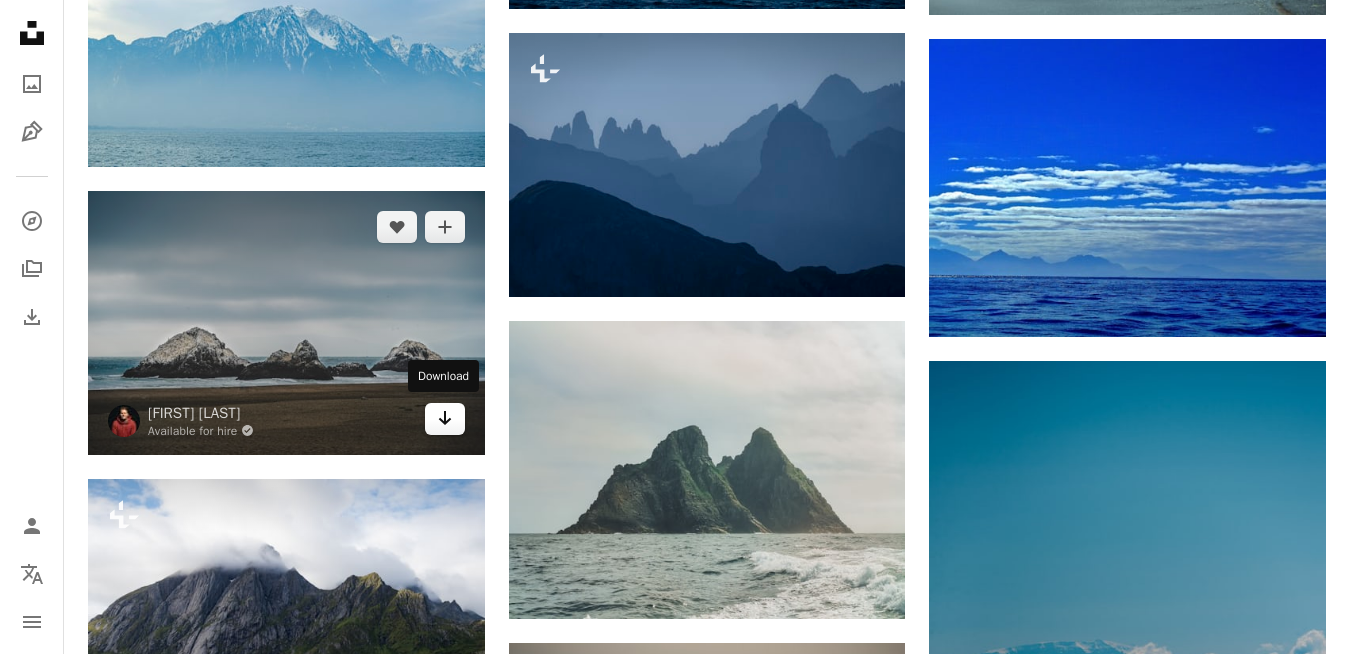 click on "Arrow pointing down" 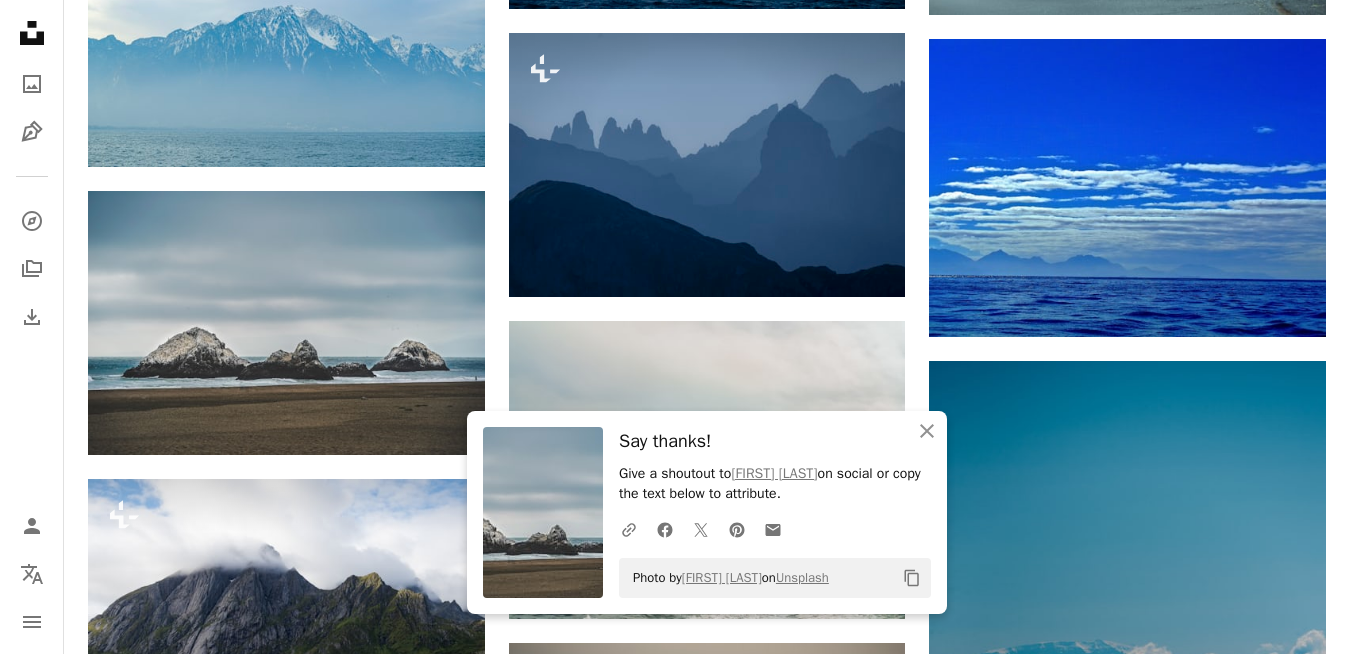 scroll, scrollTop: 8530, scrollLeft: 0, axis: vertical 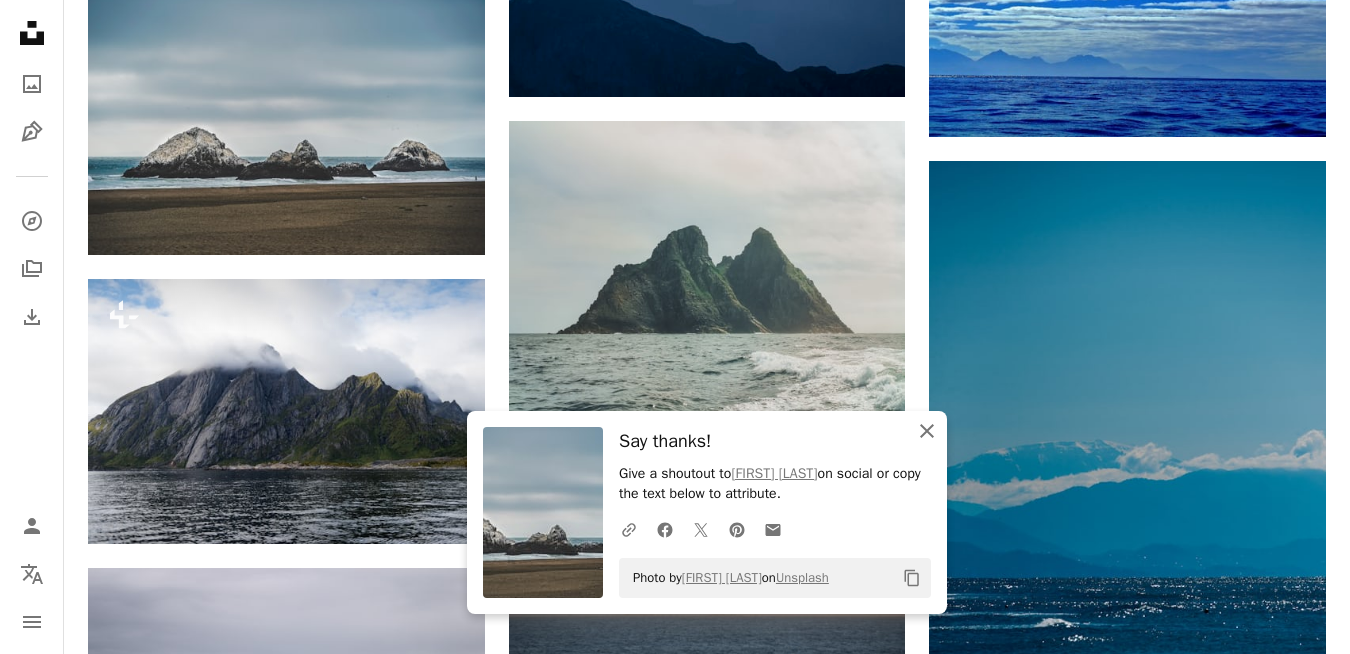 click on "An X shape" 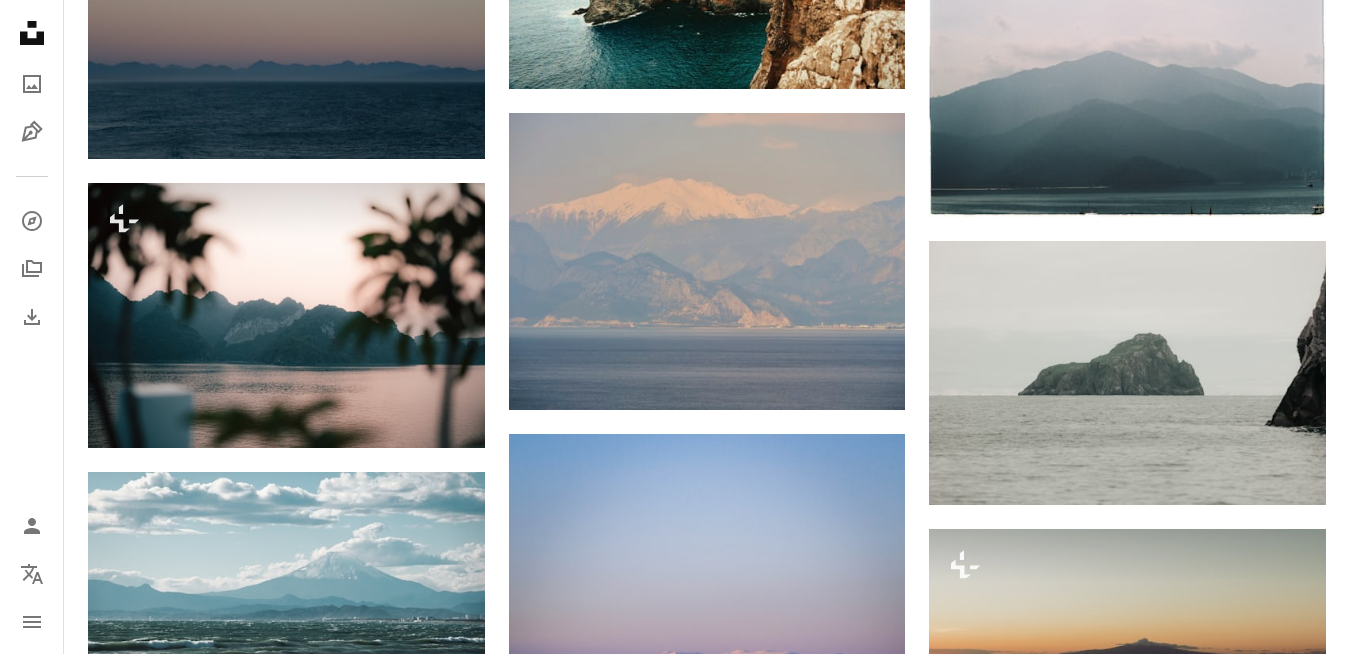 scroll, scrollTop: 12530, scrollLeft: 0, axis: vertical 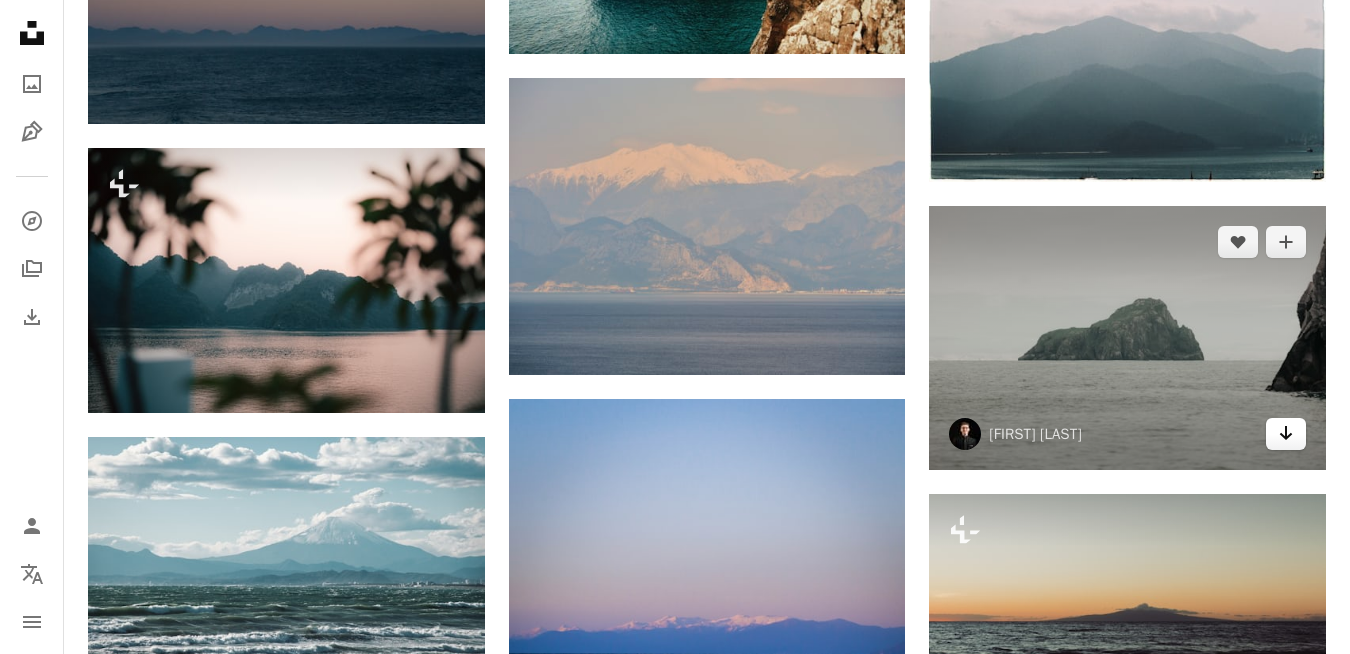 click on "Arrow pointing down" 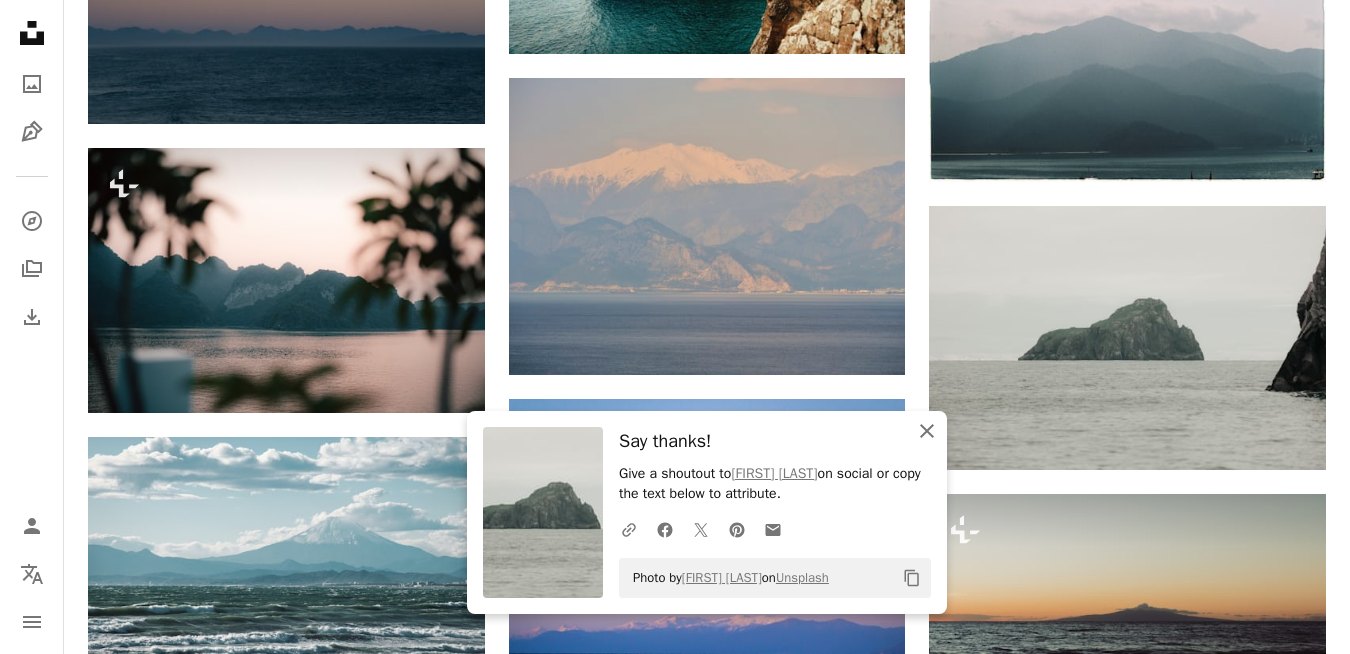 click on "An X shape" 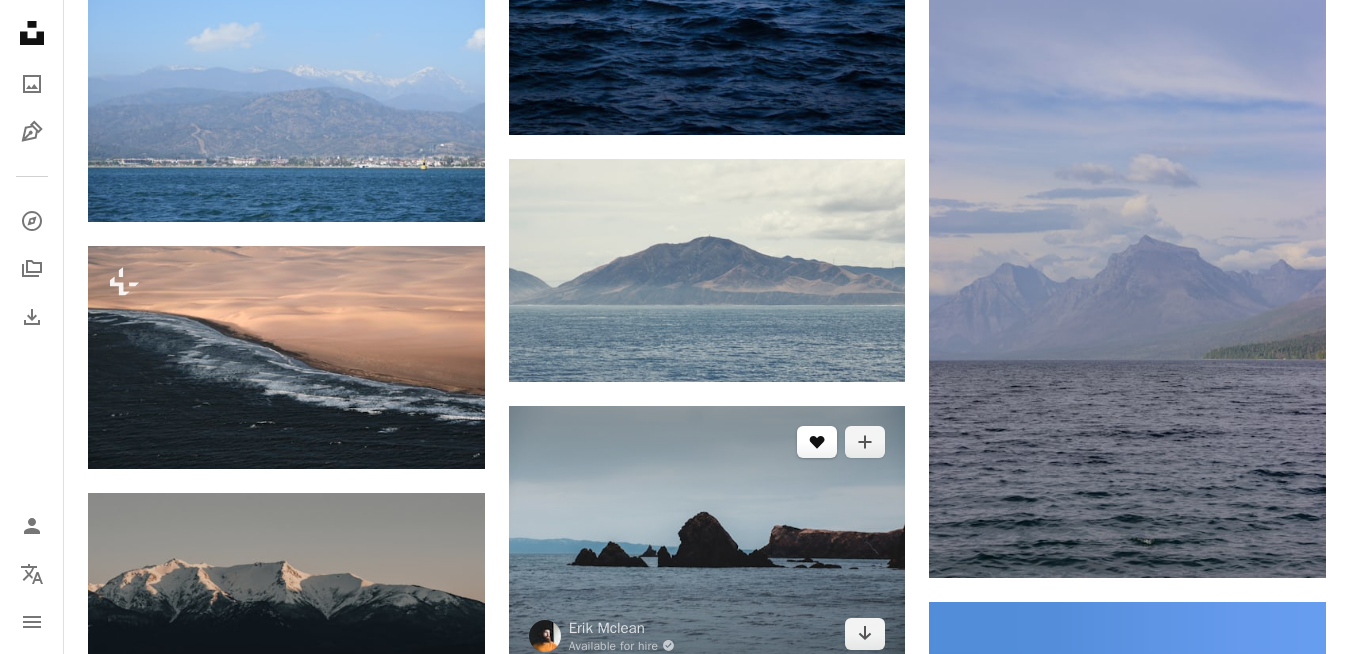 scroll, scrollTop: 13530, scrollLeft: 0, axis: vertical 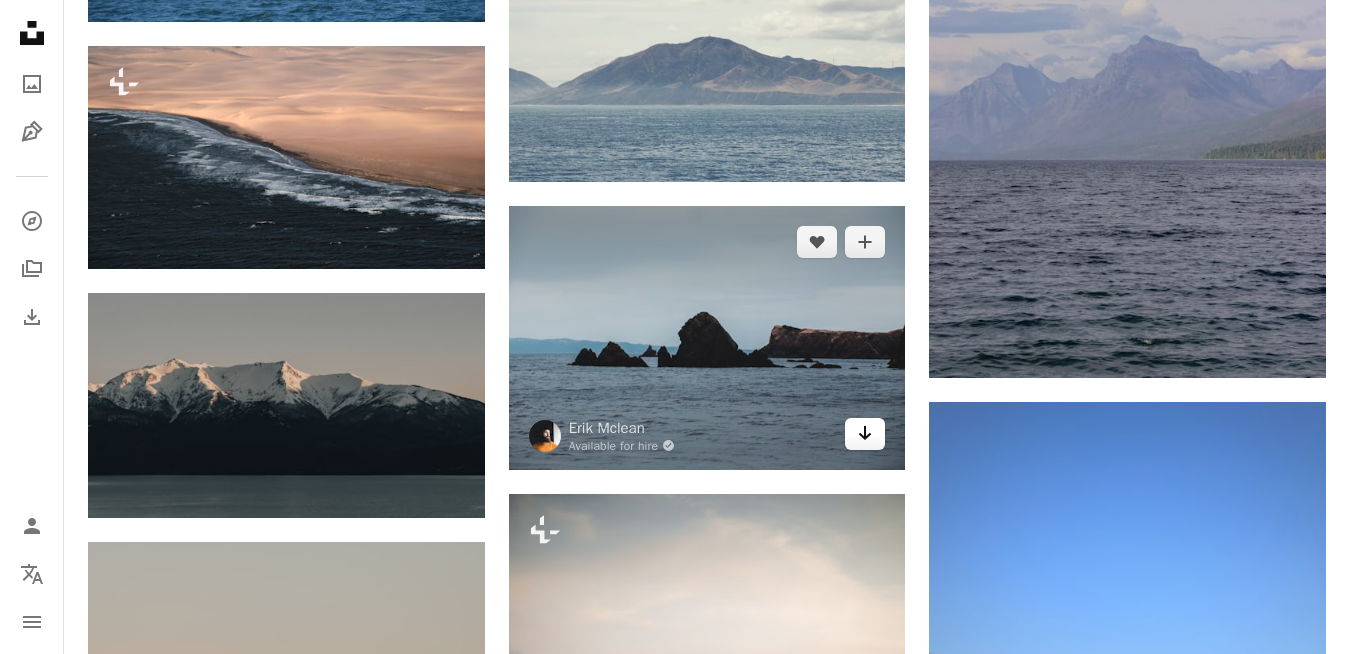 click 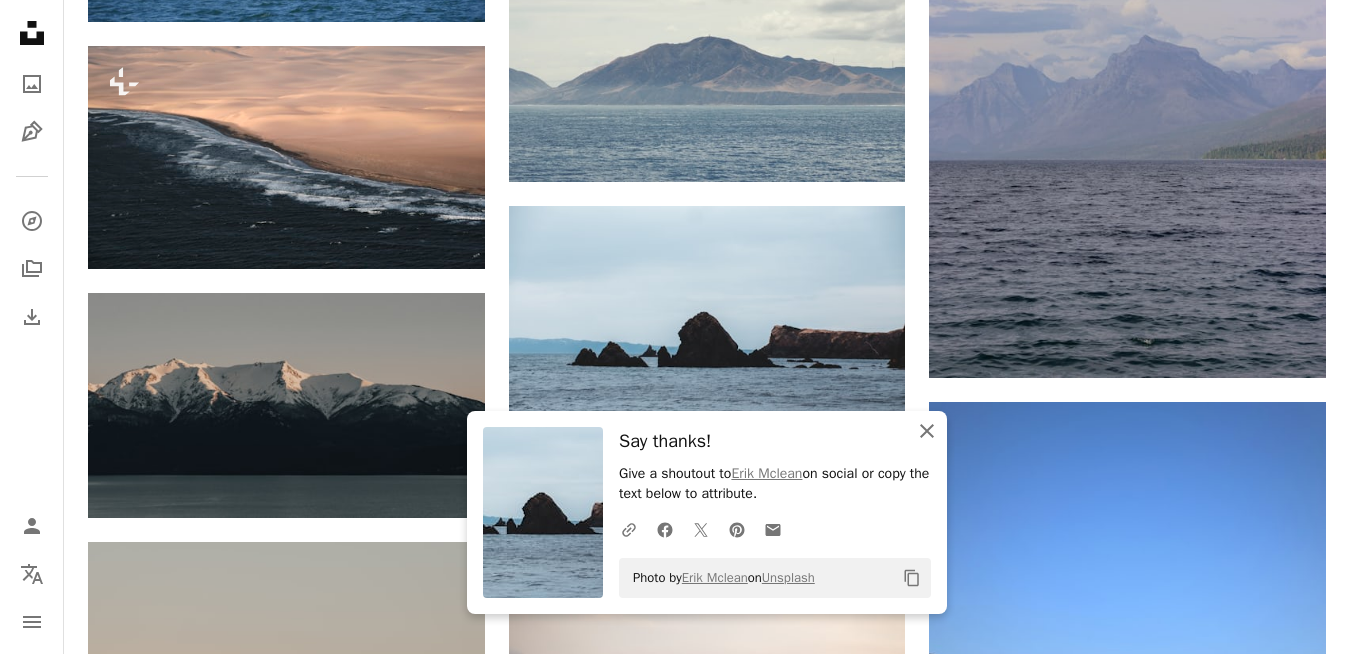 click 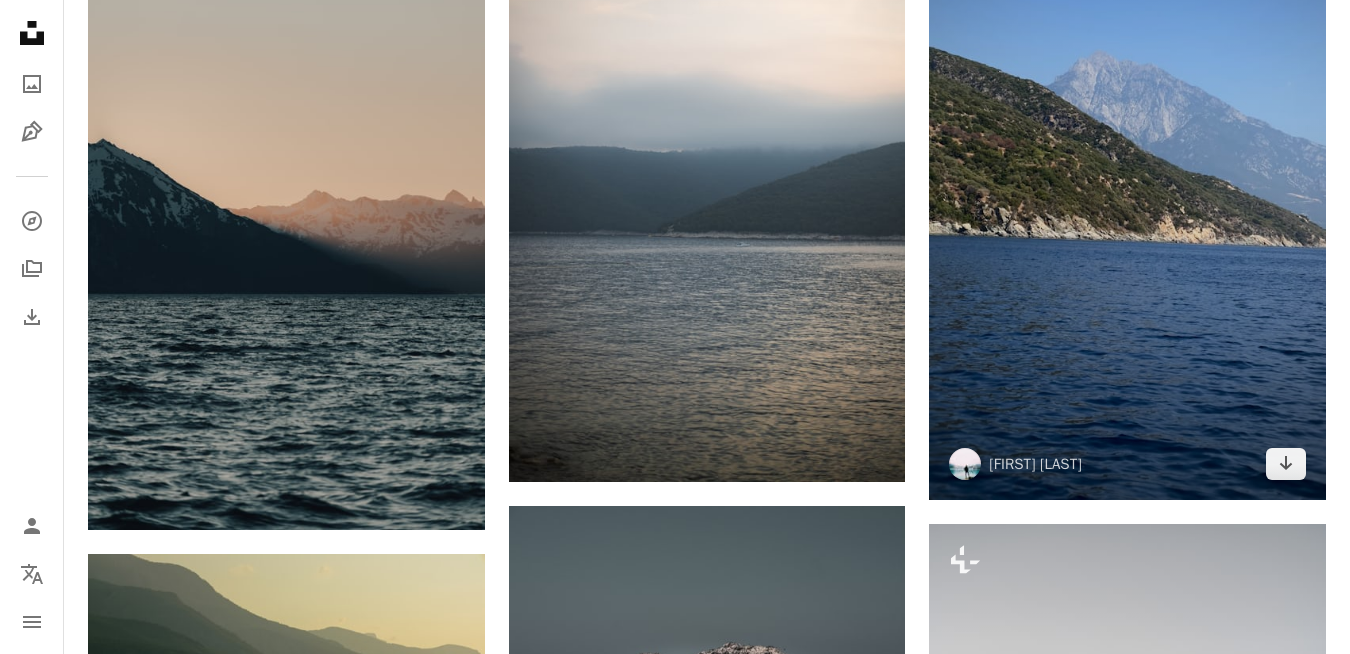 scroll, scrollTop: 14230, scrollLeft: 0, axis: vertical 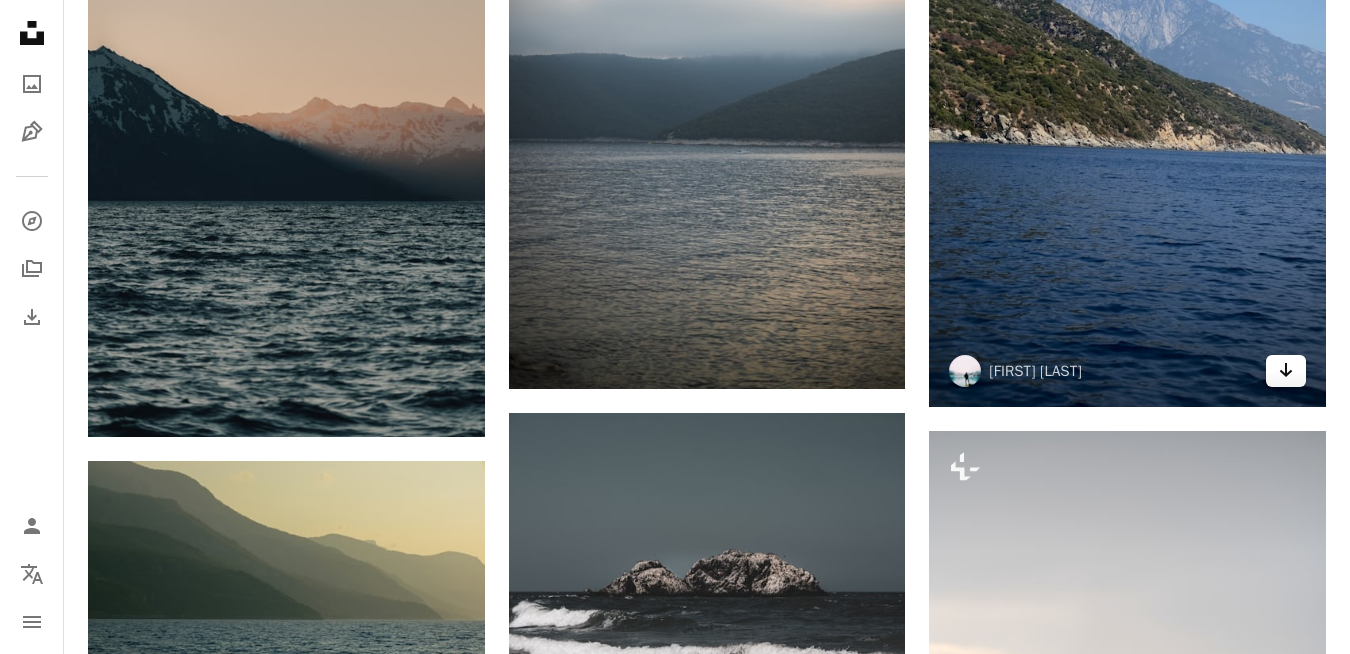 click on "Arrow pointing down" 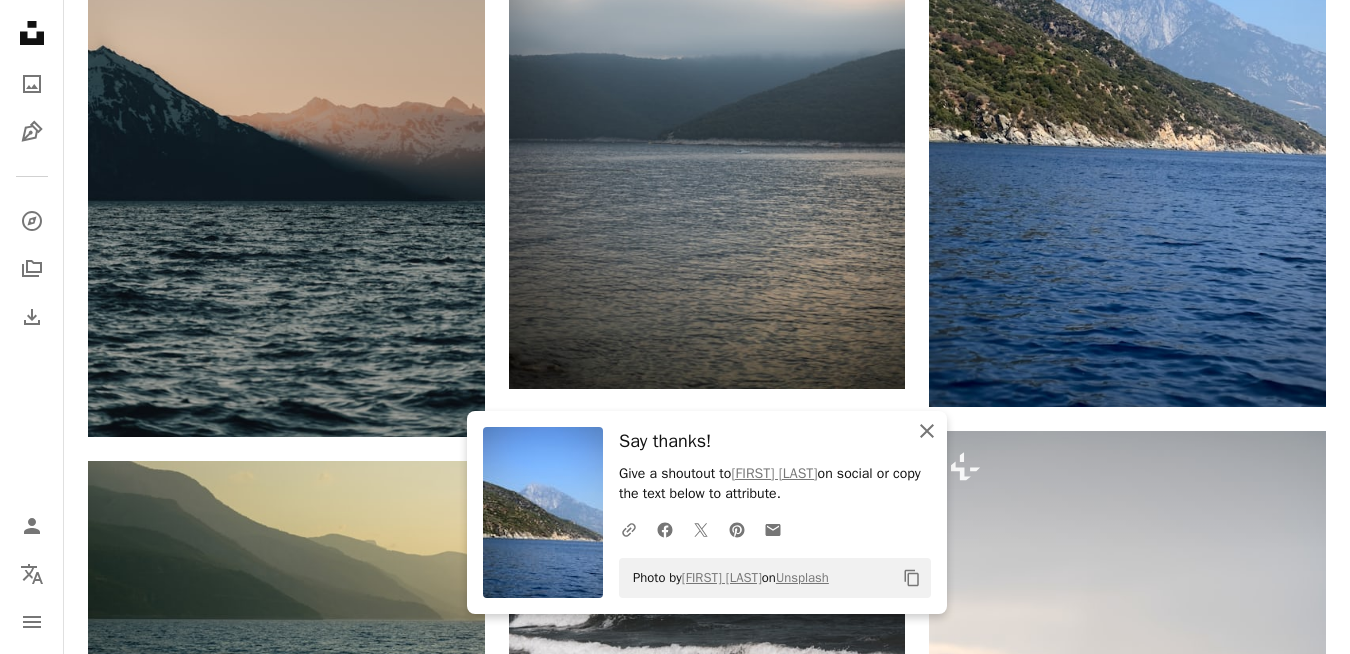 click 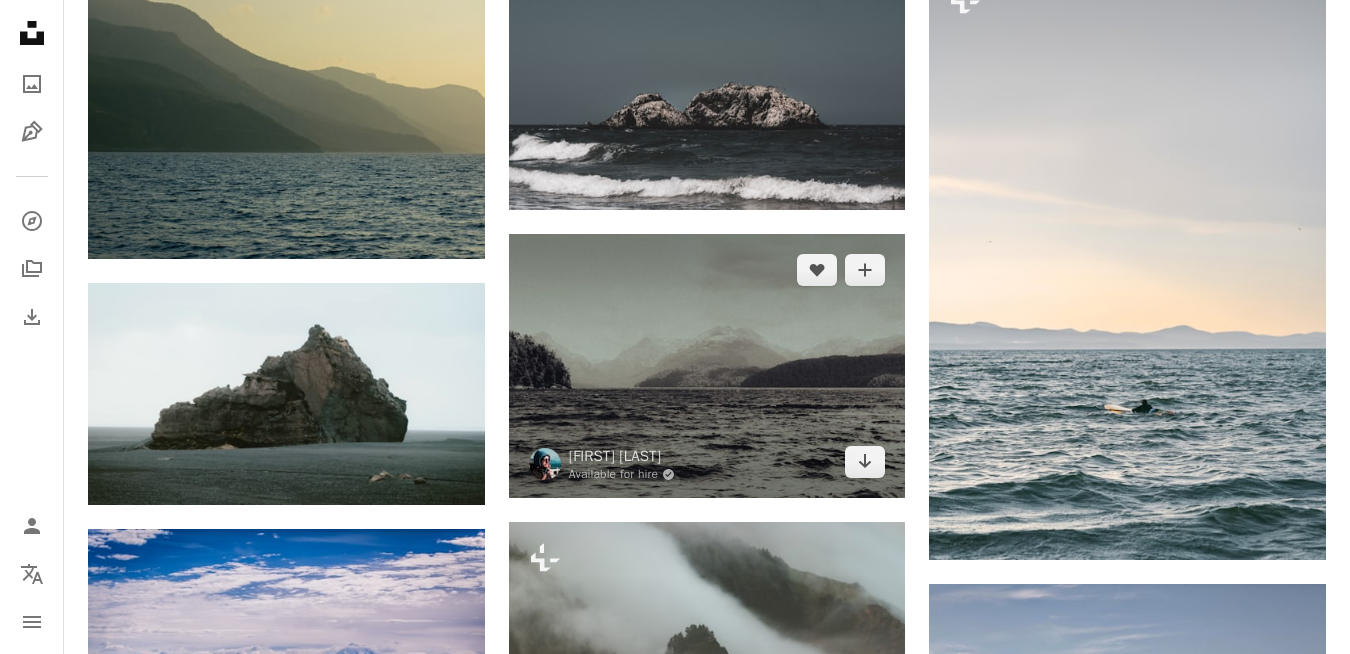 scroll, scrollTop: 14730, scrollLeft: 0, axis: vertical 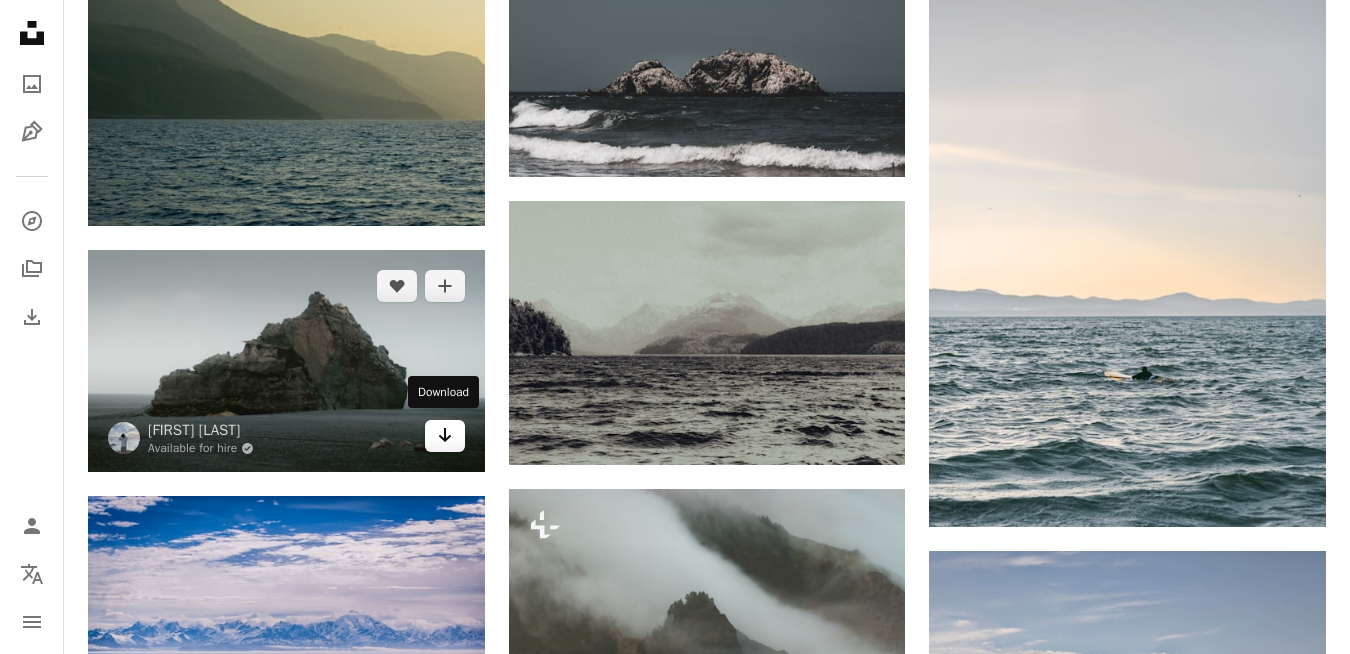 click on "Arrow pointing down" 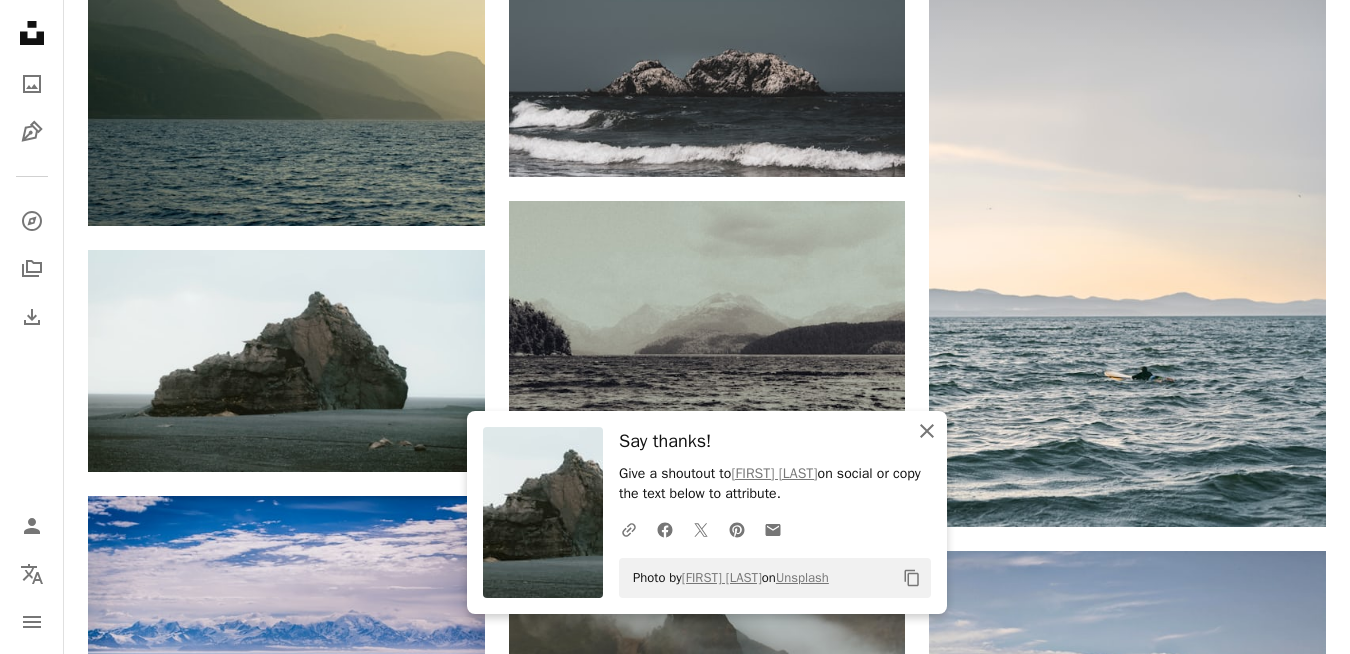 click 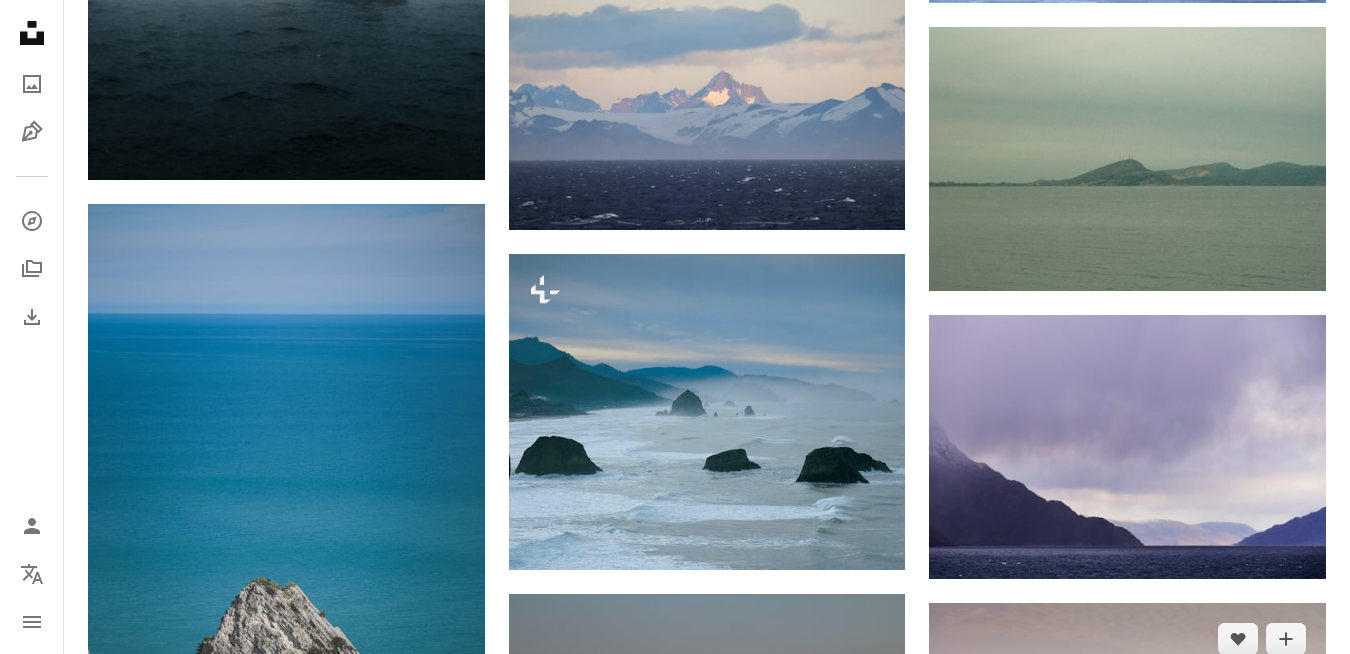scroll, scrollTop: 16030, scrollLeft: 0, axis: vertical 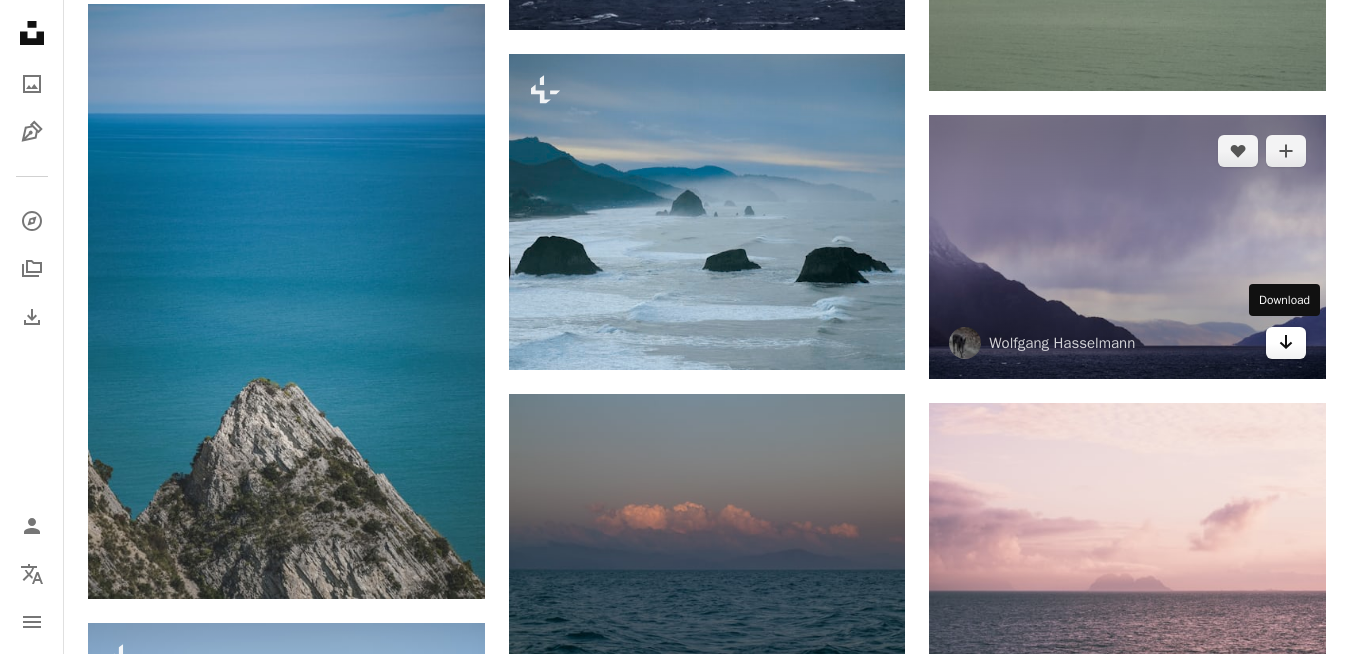 click on "Arrow pointing down" 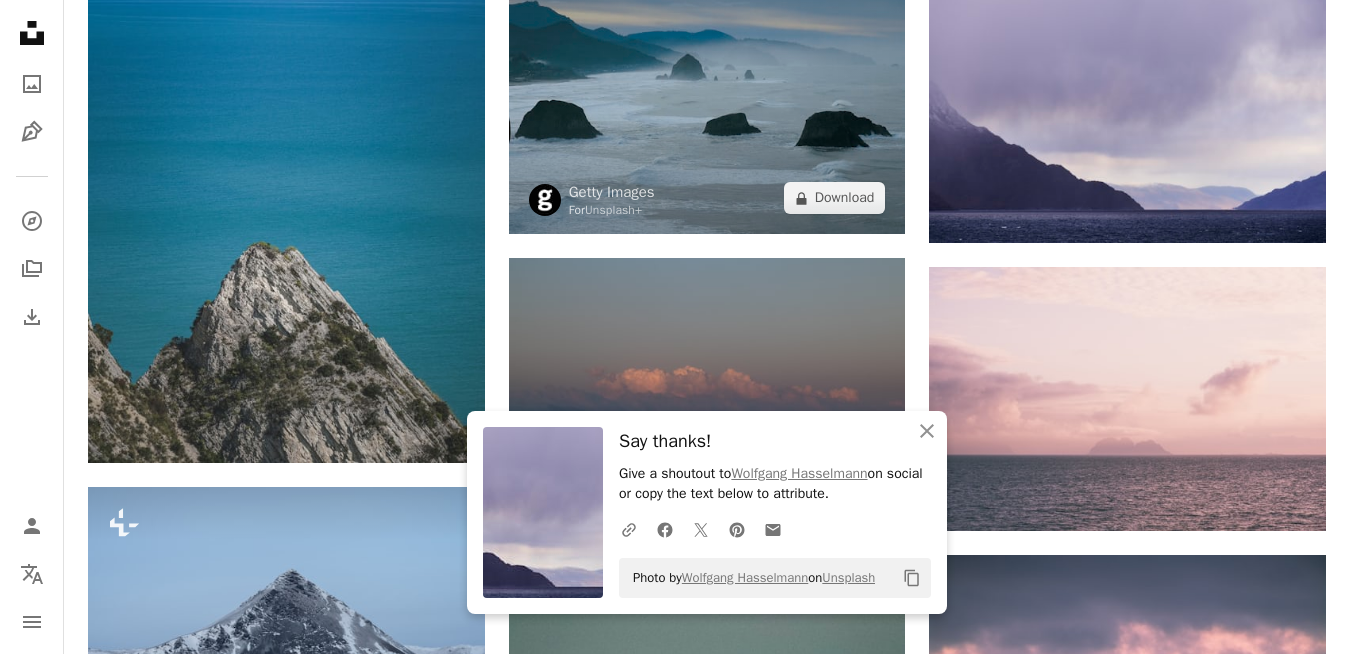 scroll, scrollTop: 16330, scrollLeft: 0, axis: vertical 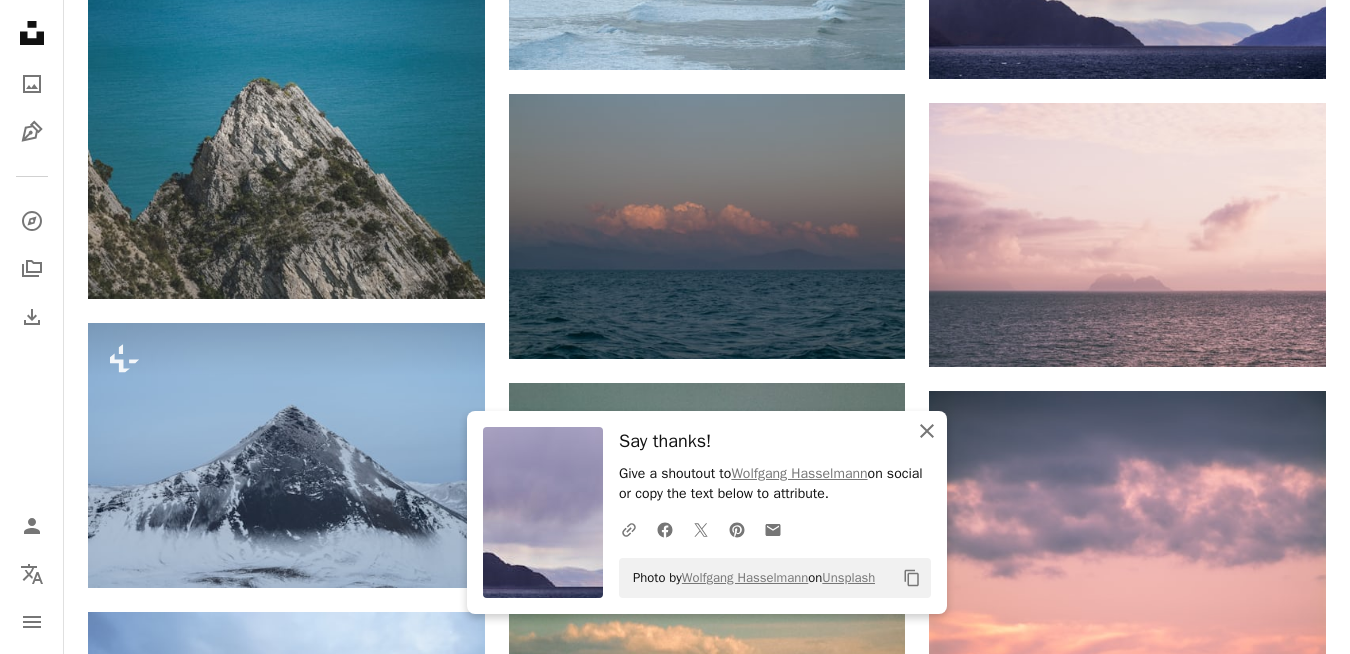 click 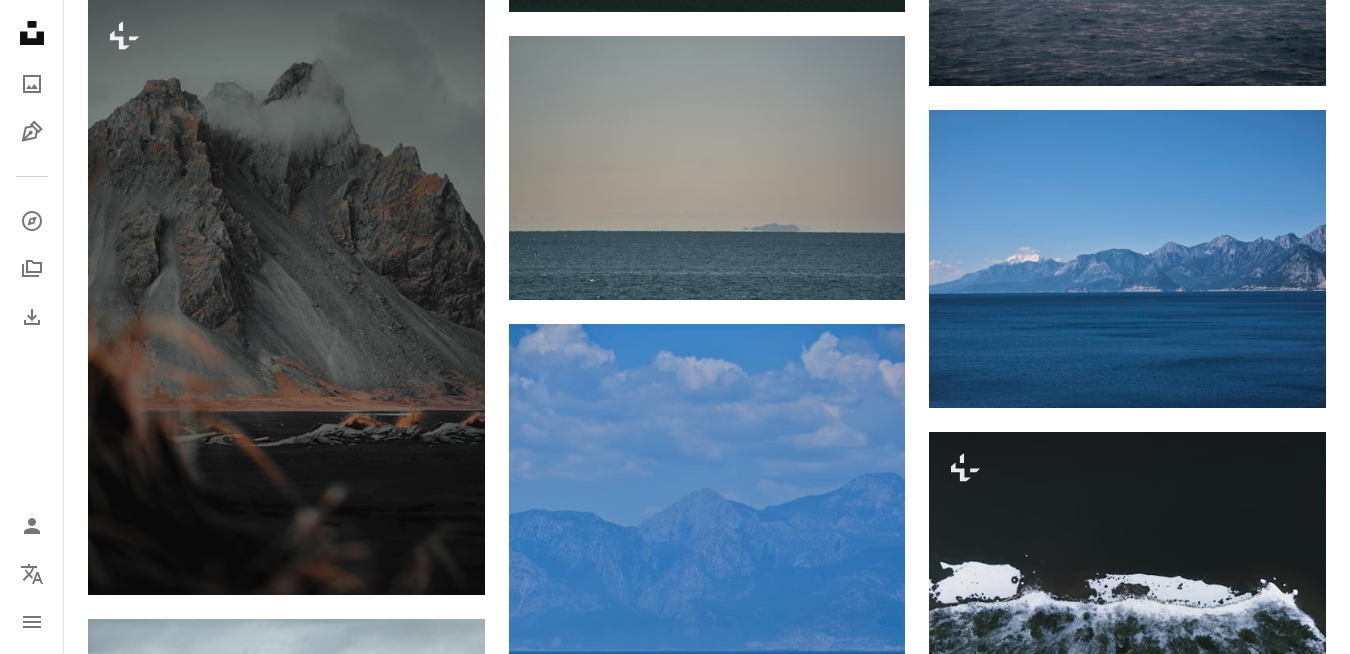 scroll, scrollTop: 17130, scrollLeft: 0, axis: vertical 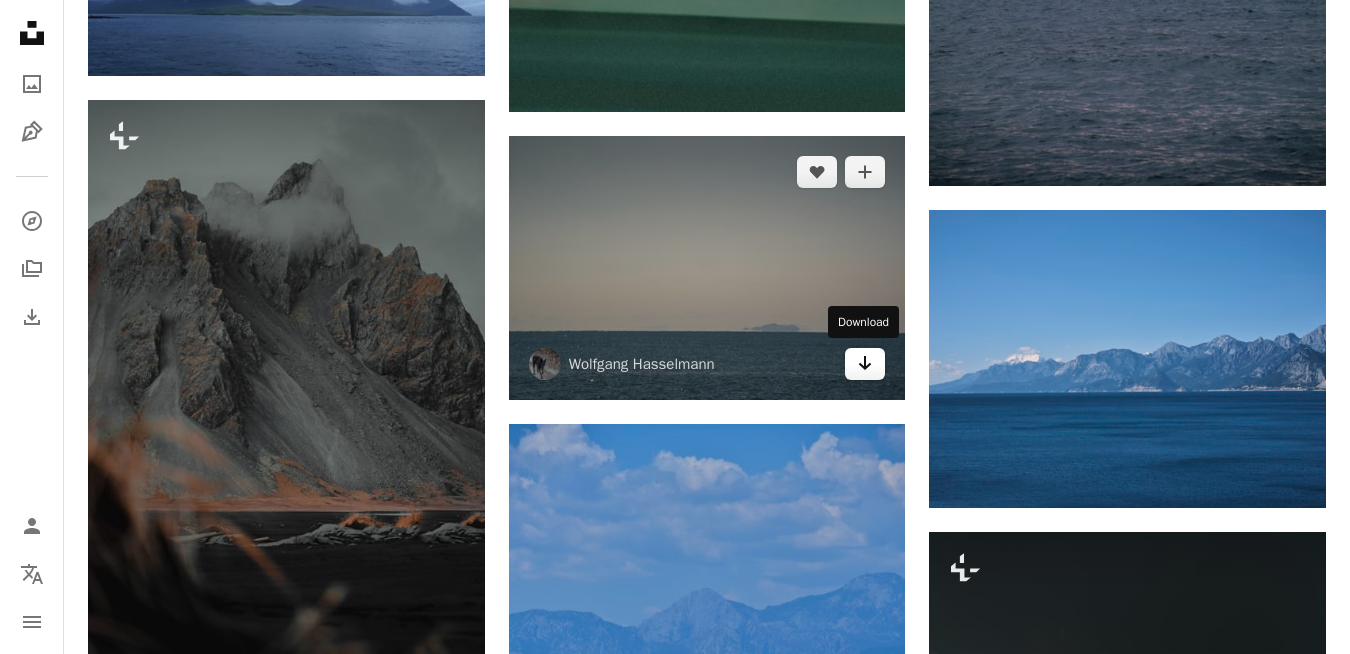 click 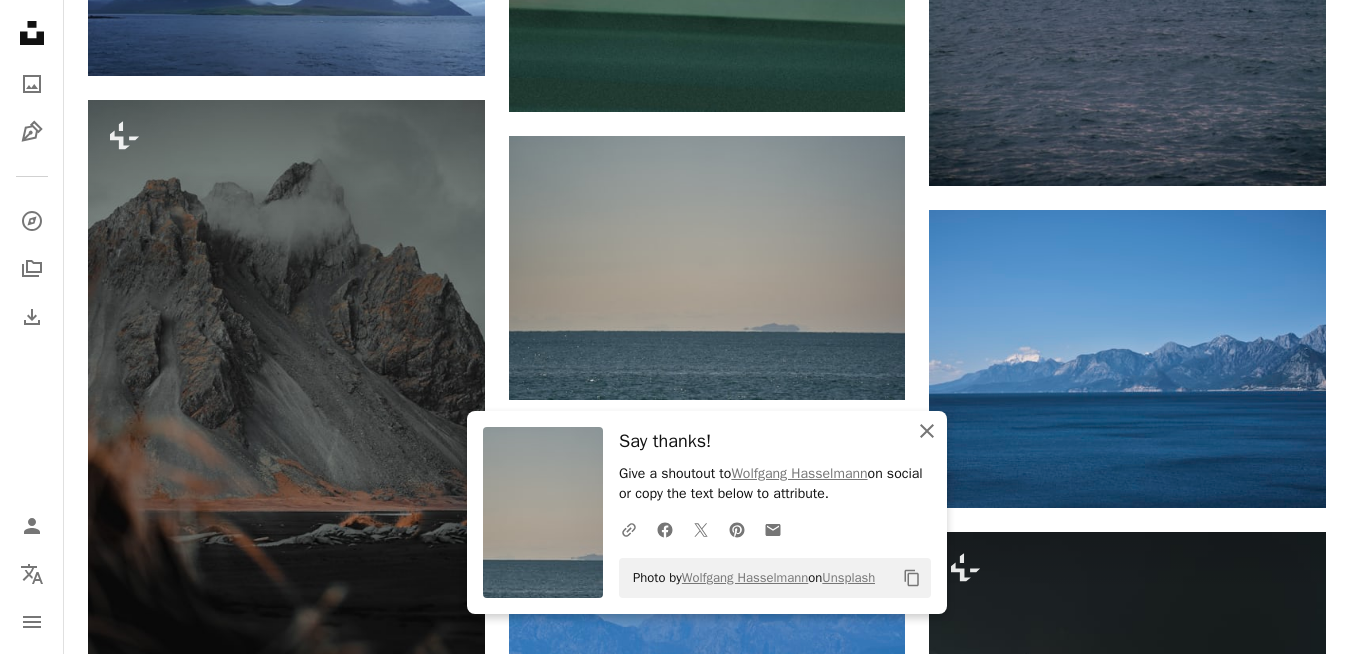 click on "An X shape" 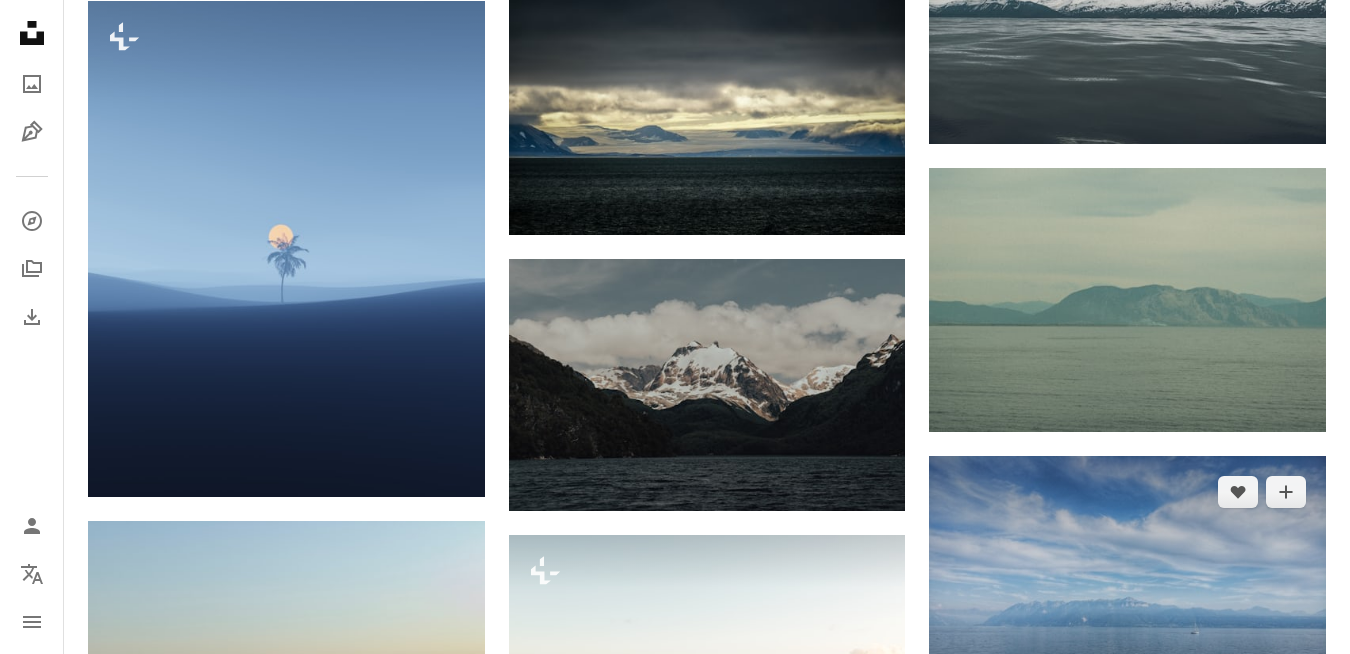 scroll, scrollTop: 18430, scrollLeft: 0, axis: vertical 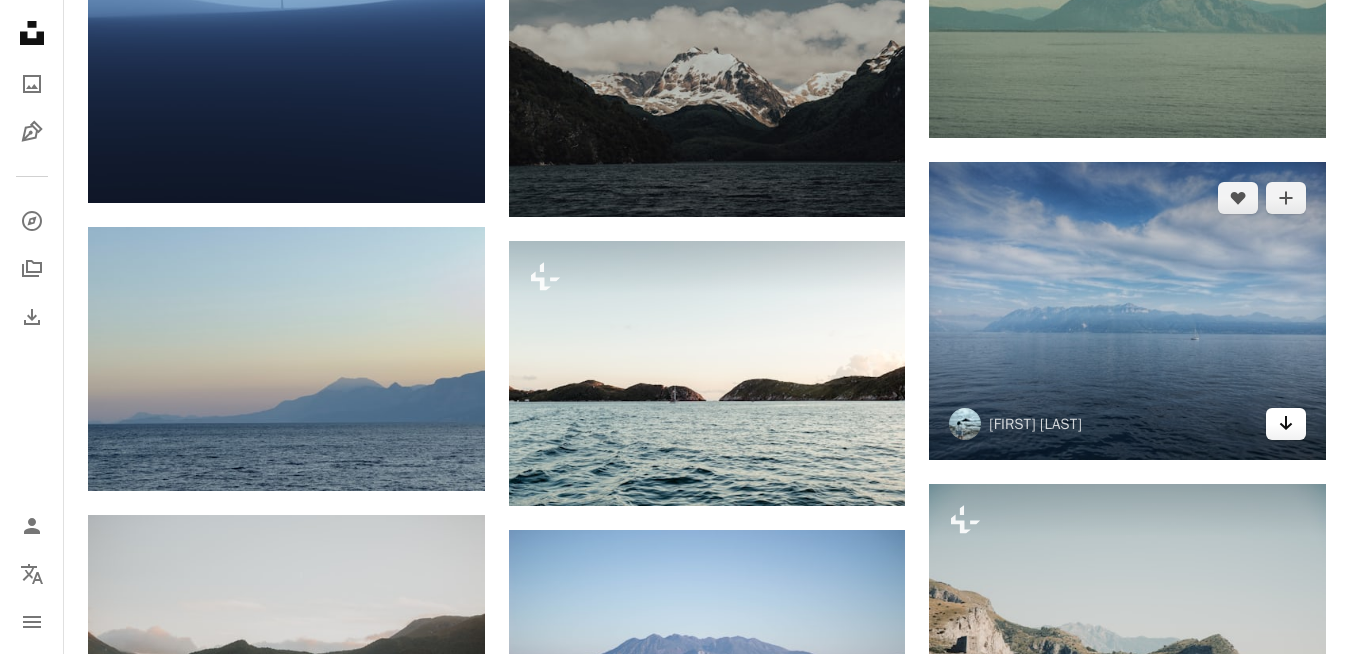 click on "Arrow pointing down" 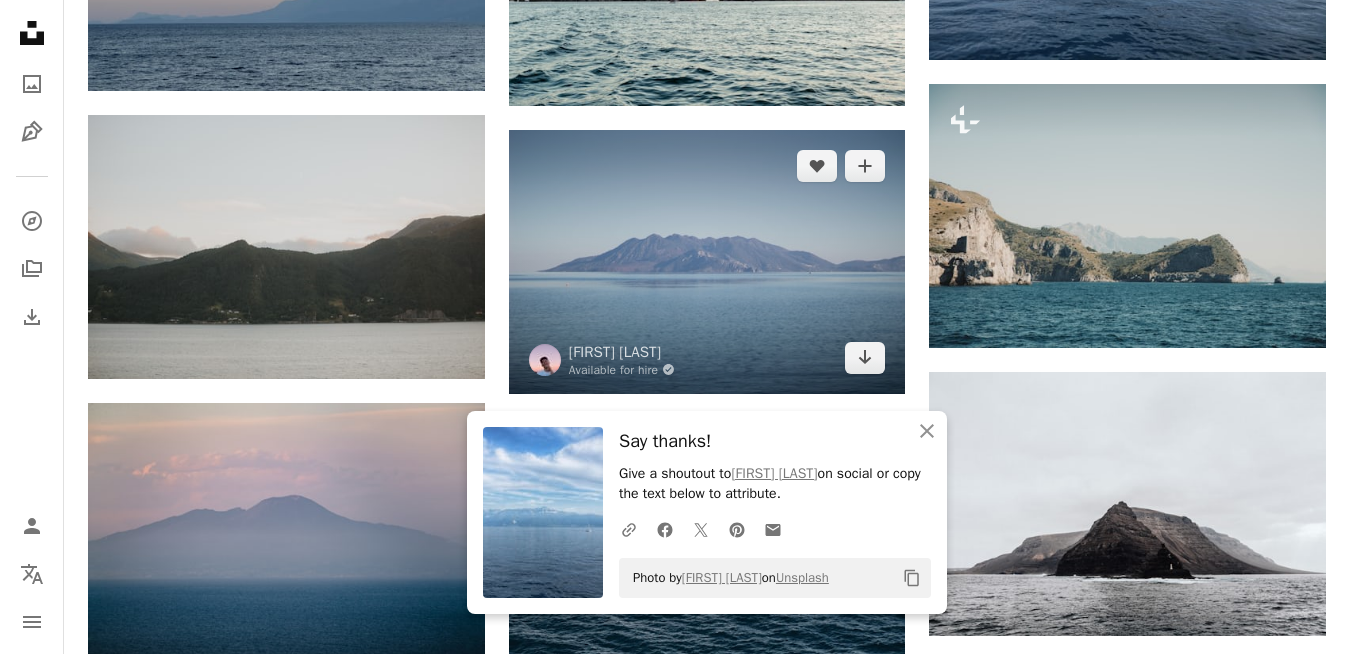 scroll, scrollTop: 19030, scrollLeft: 0, axis: vertical 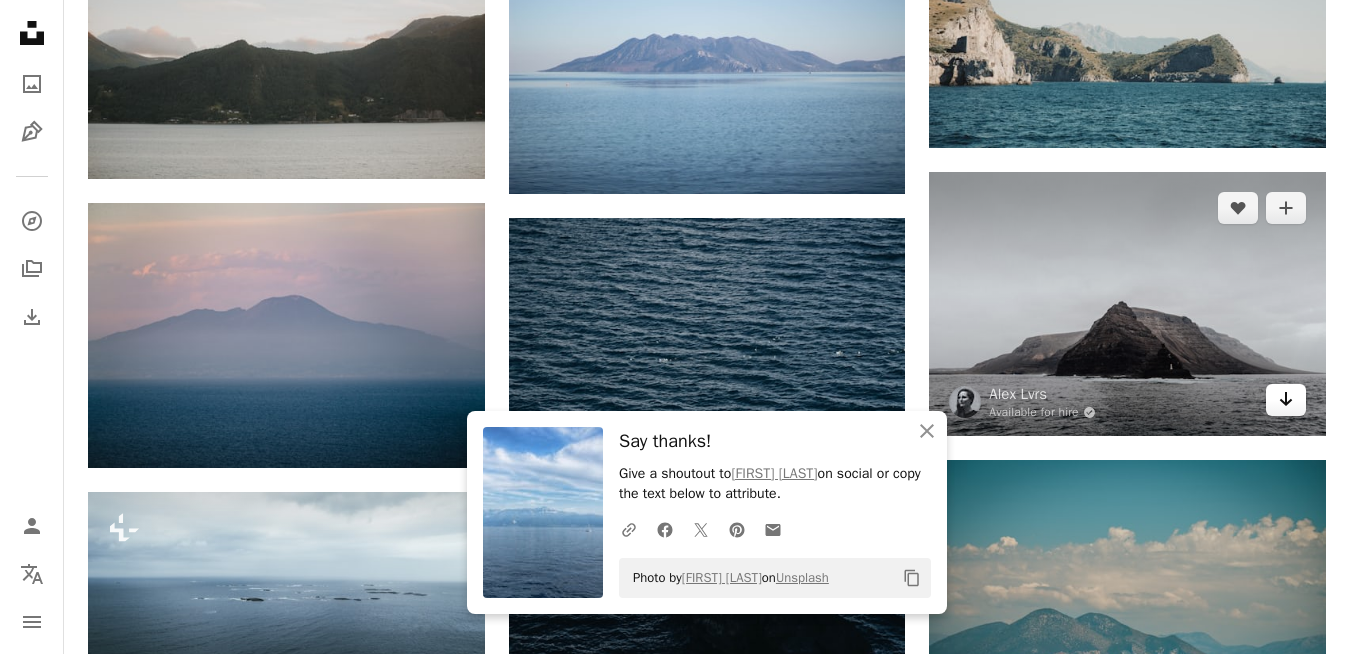 click 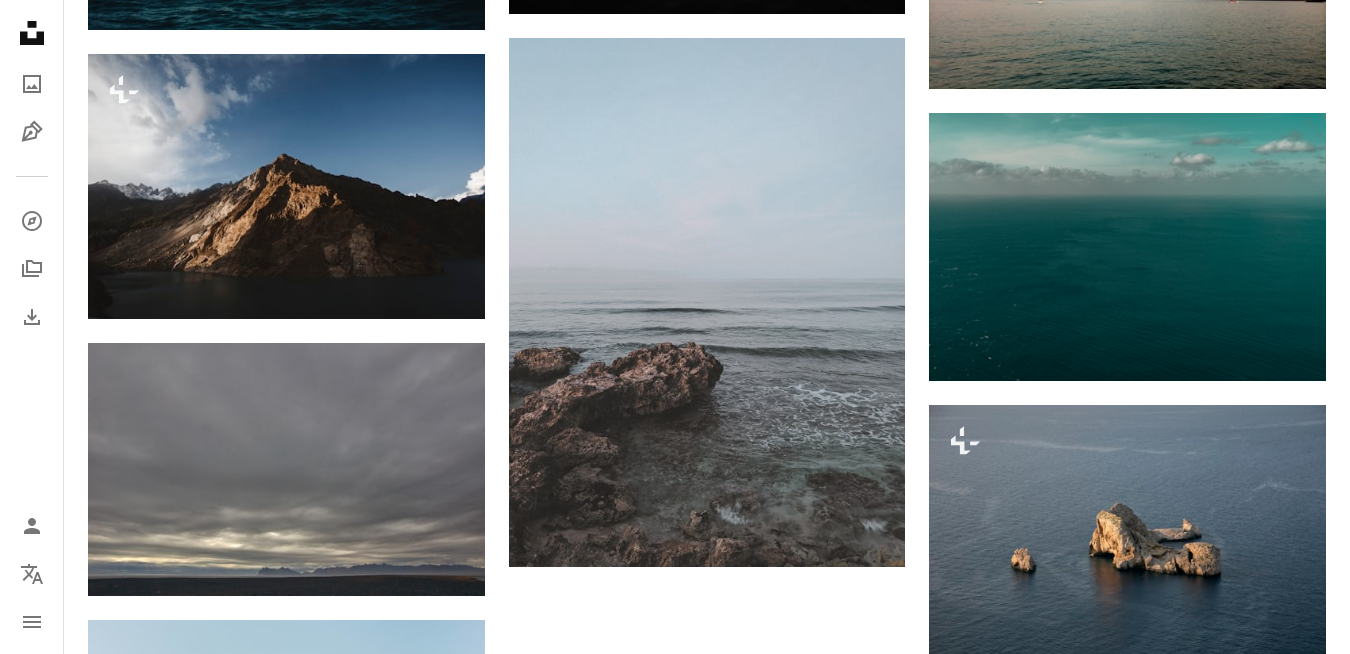 scroll, scrollTop: 37330, scrollLeft: 0, axis: vertical 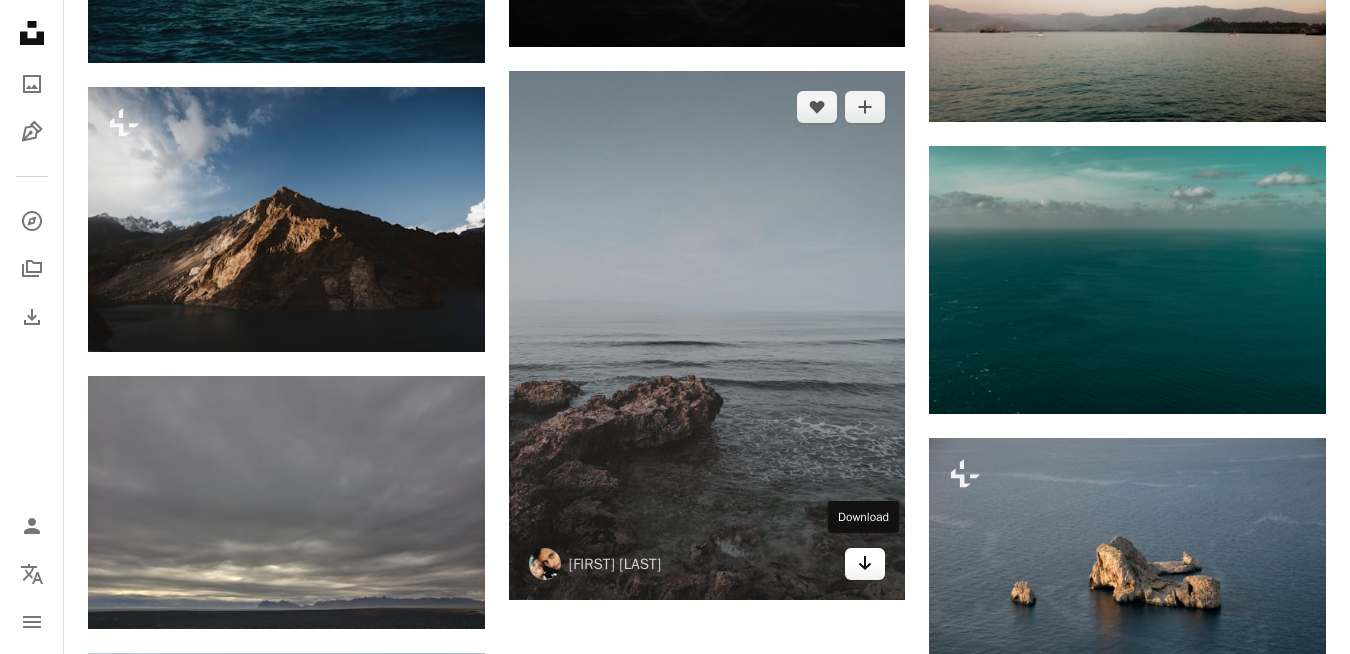 click on "Arrow pointing down" 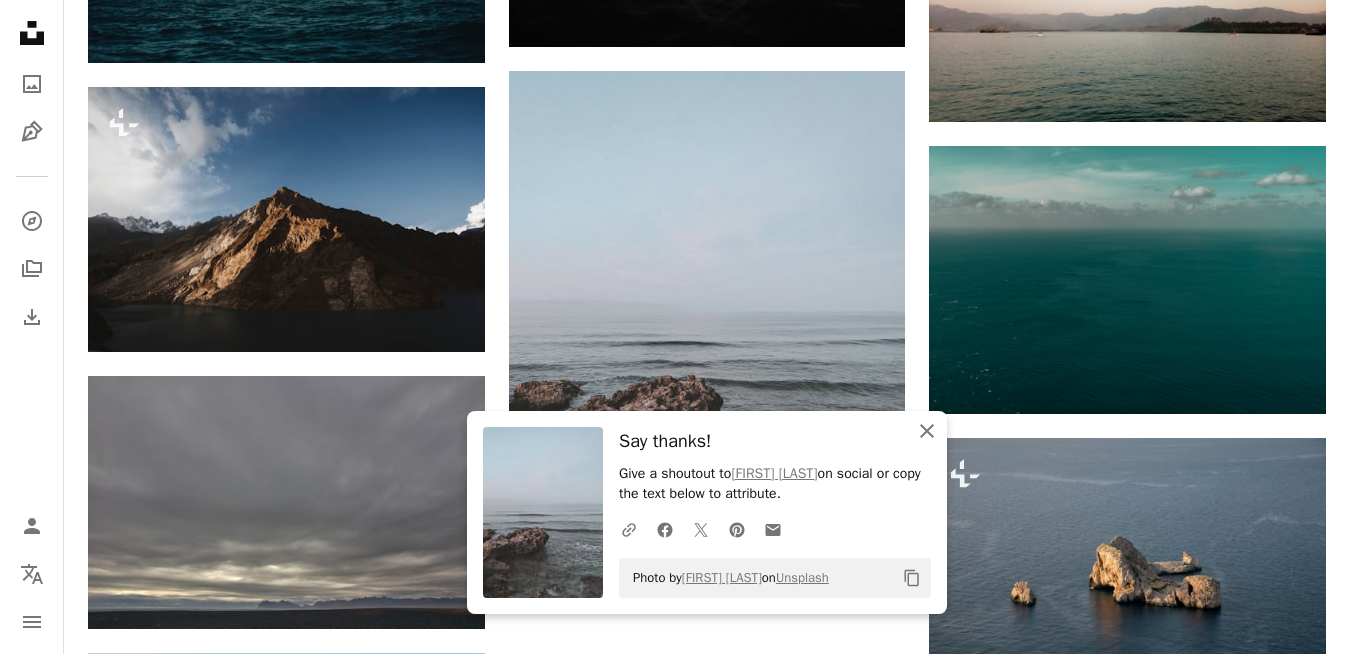 click on "An X shape" 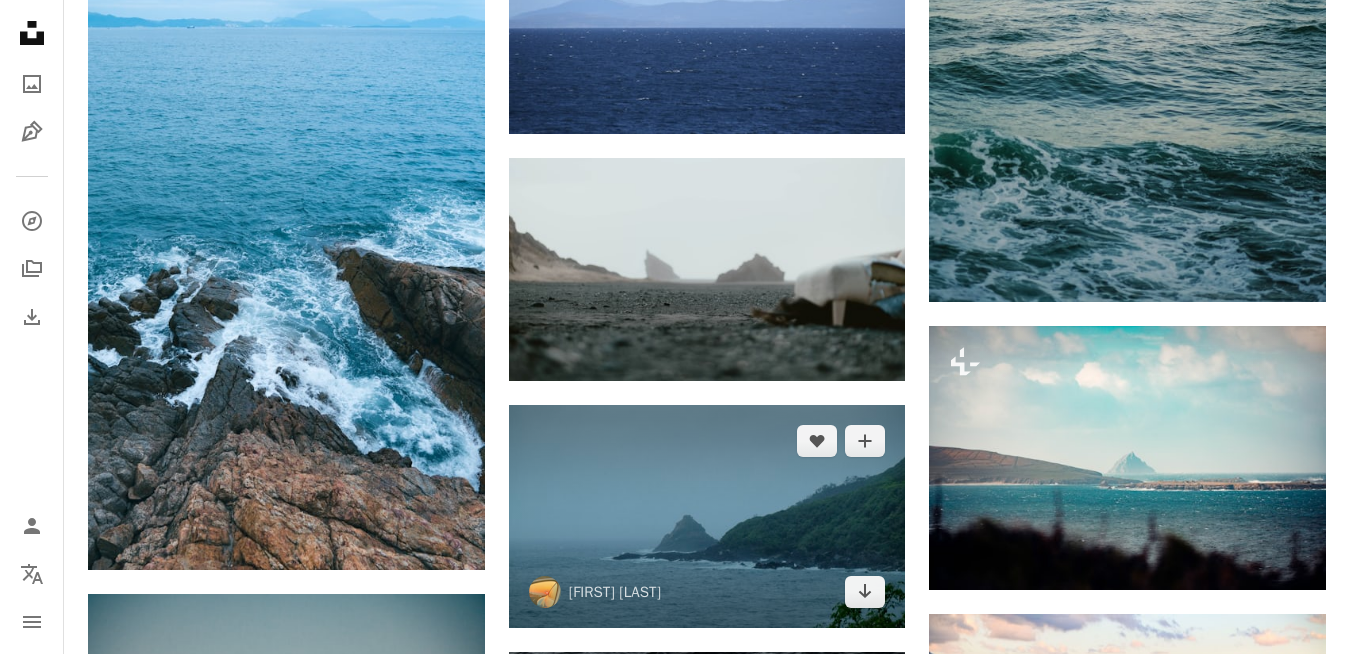 scroll, scrollTop: 38730, scrollLeft: 0, axis: vertical 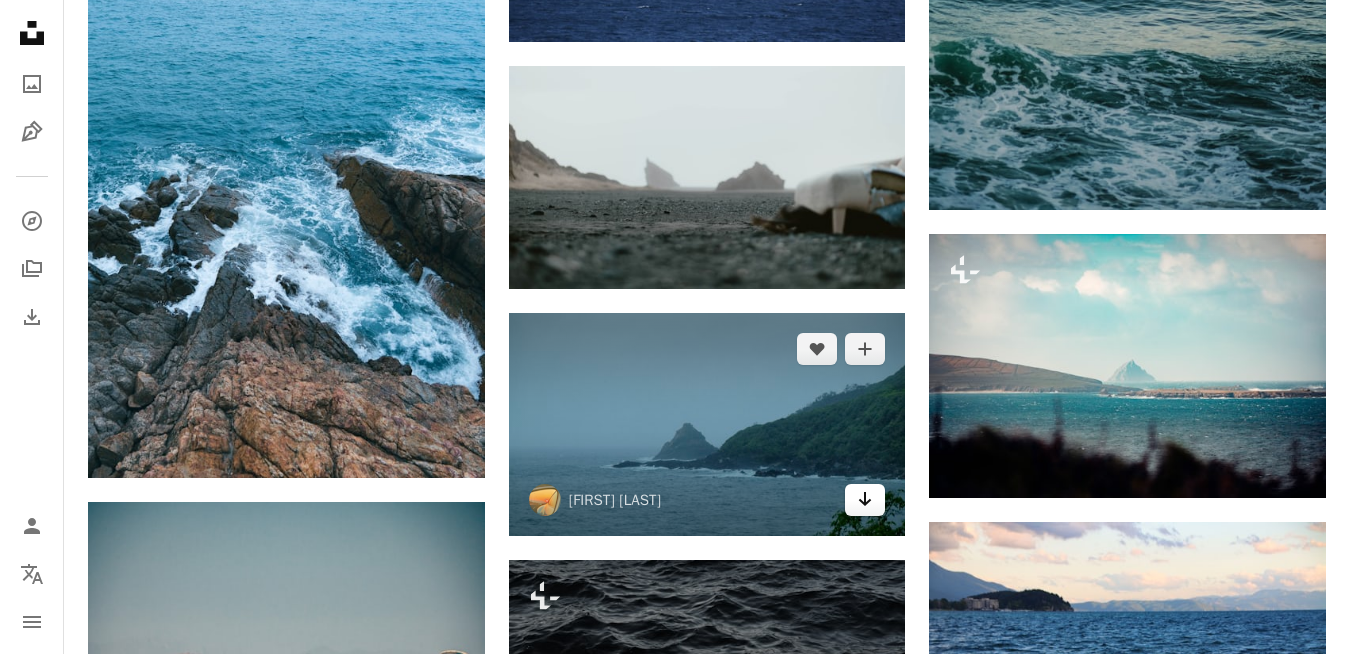 click on "Arrow pointing down" 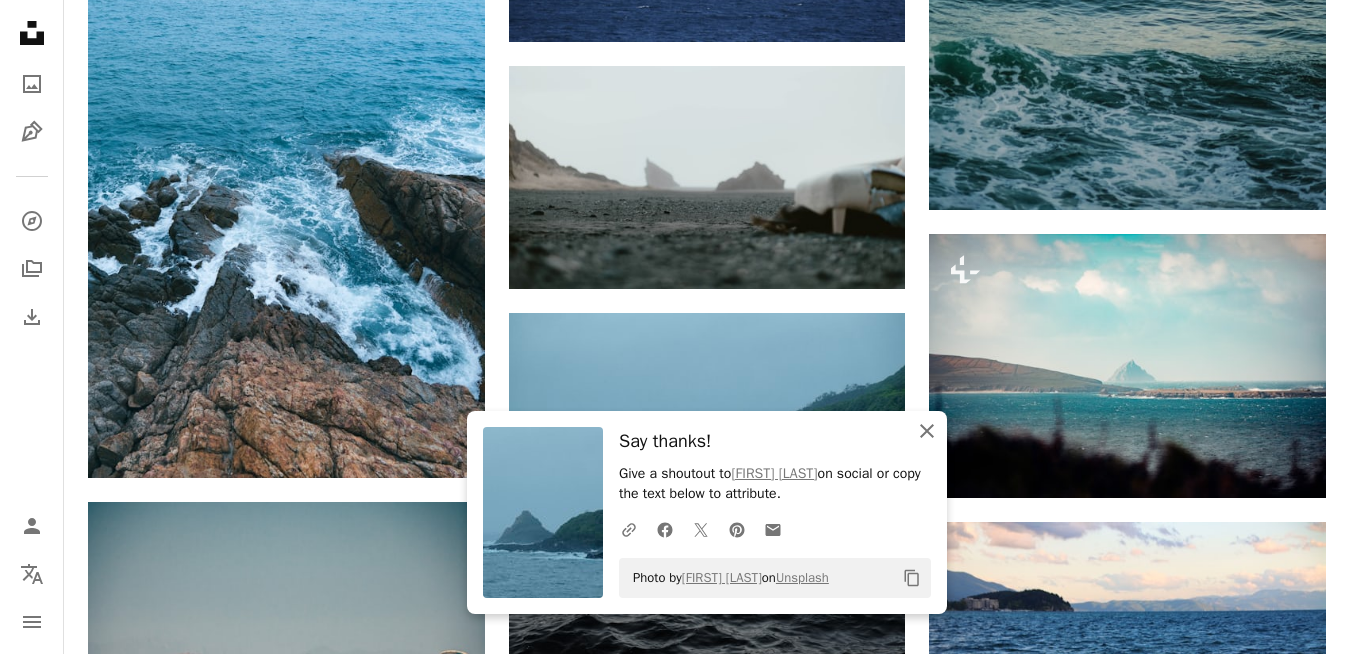 click on "An X shape" 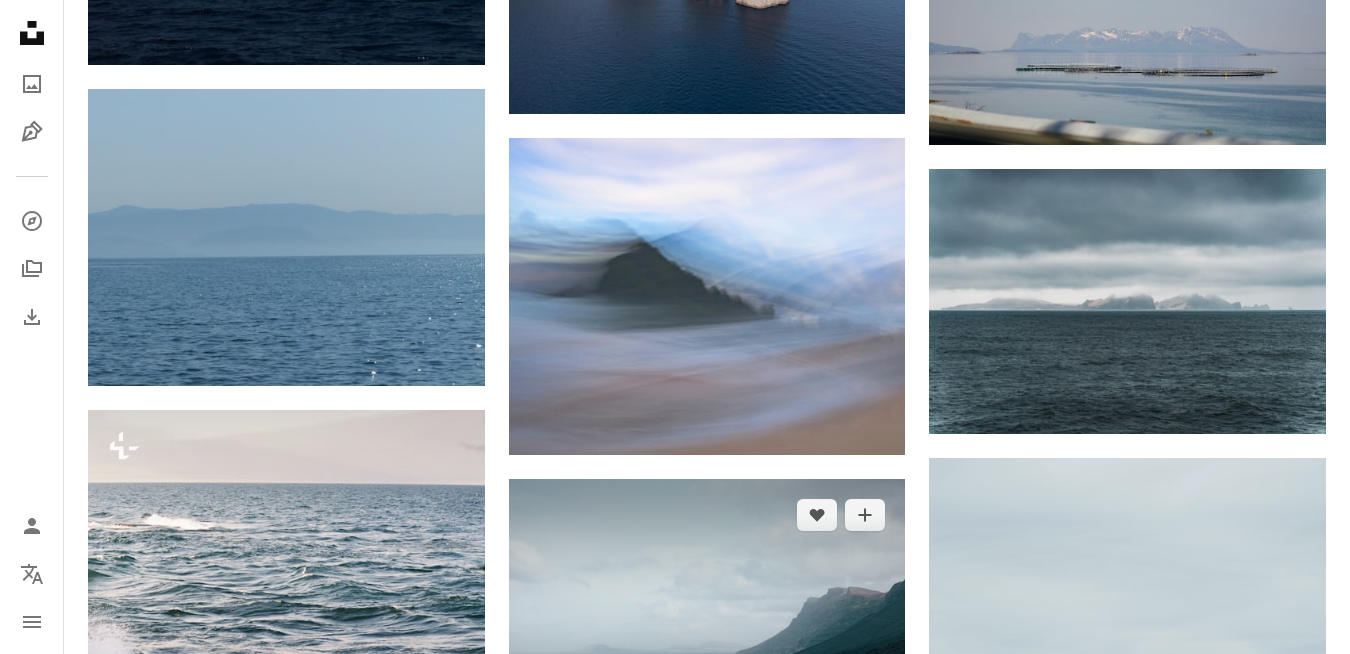 scroll, scrollTop: 47248, scrollLeft: 0, axis: vertical 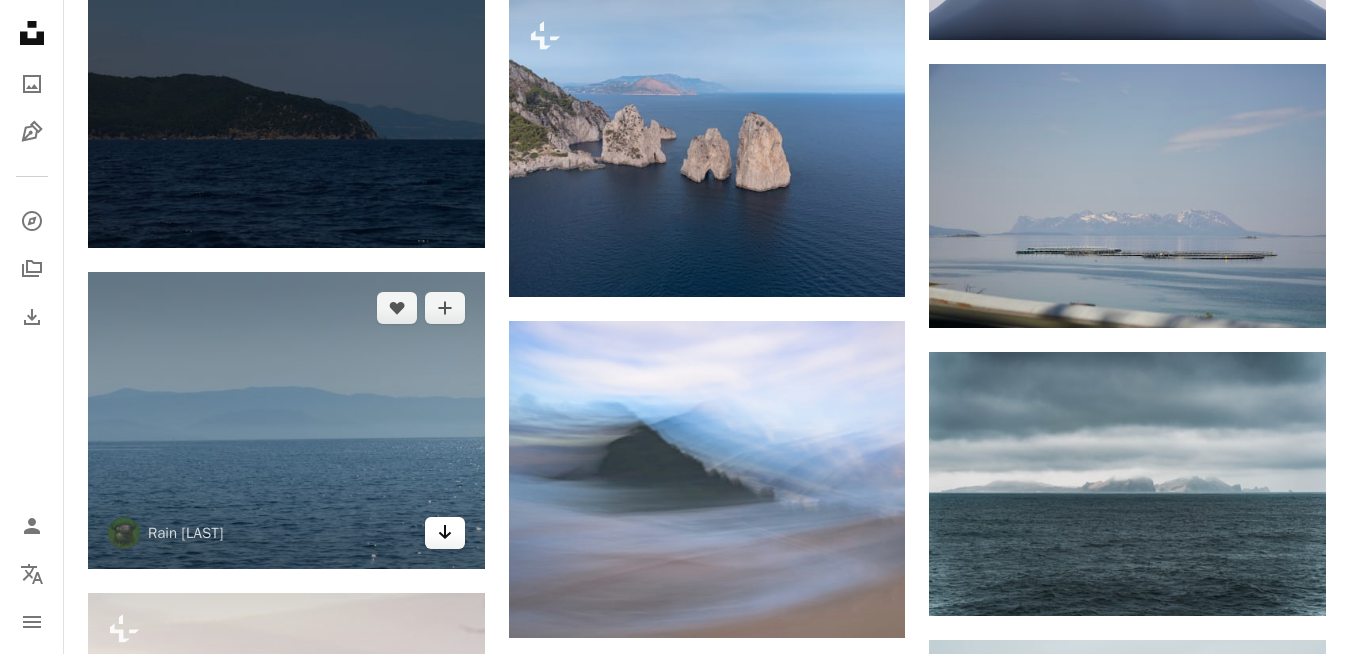 click on "Arrow pointing down" 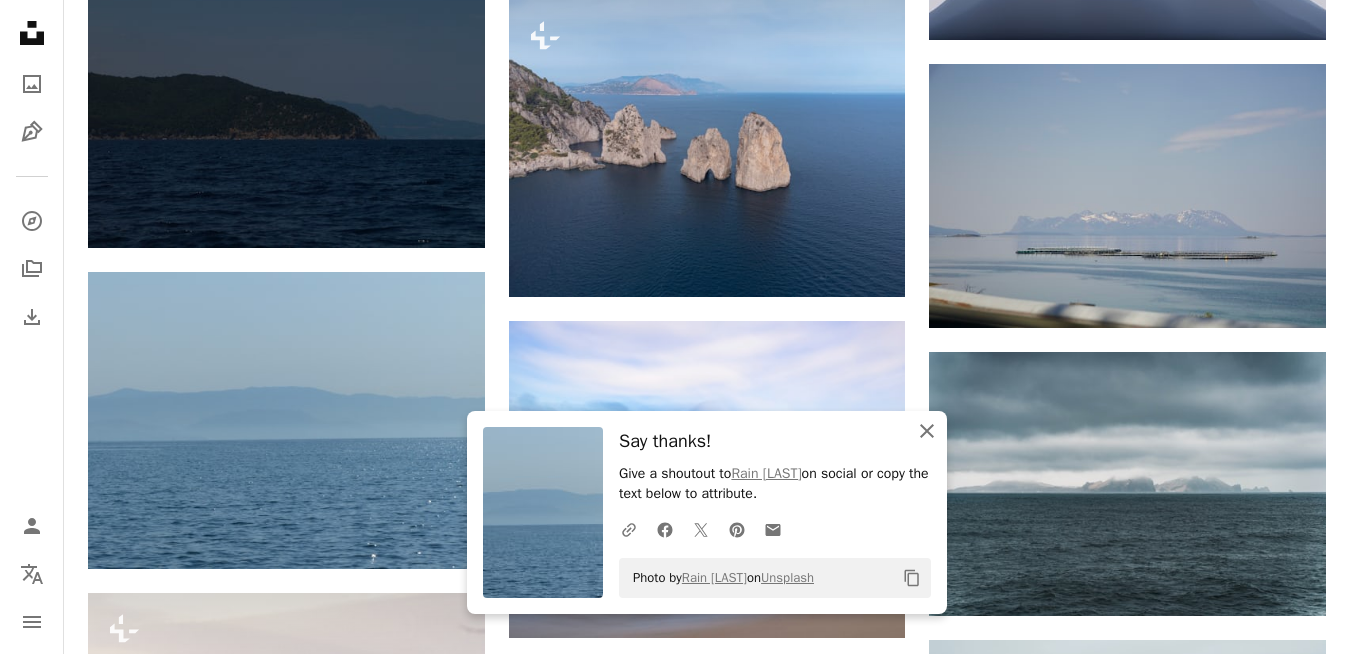 drag, startPoint x: 923, startPoint y: 435, endPoint x: 802, endPoint y: 443, distance: 121.264175 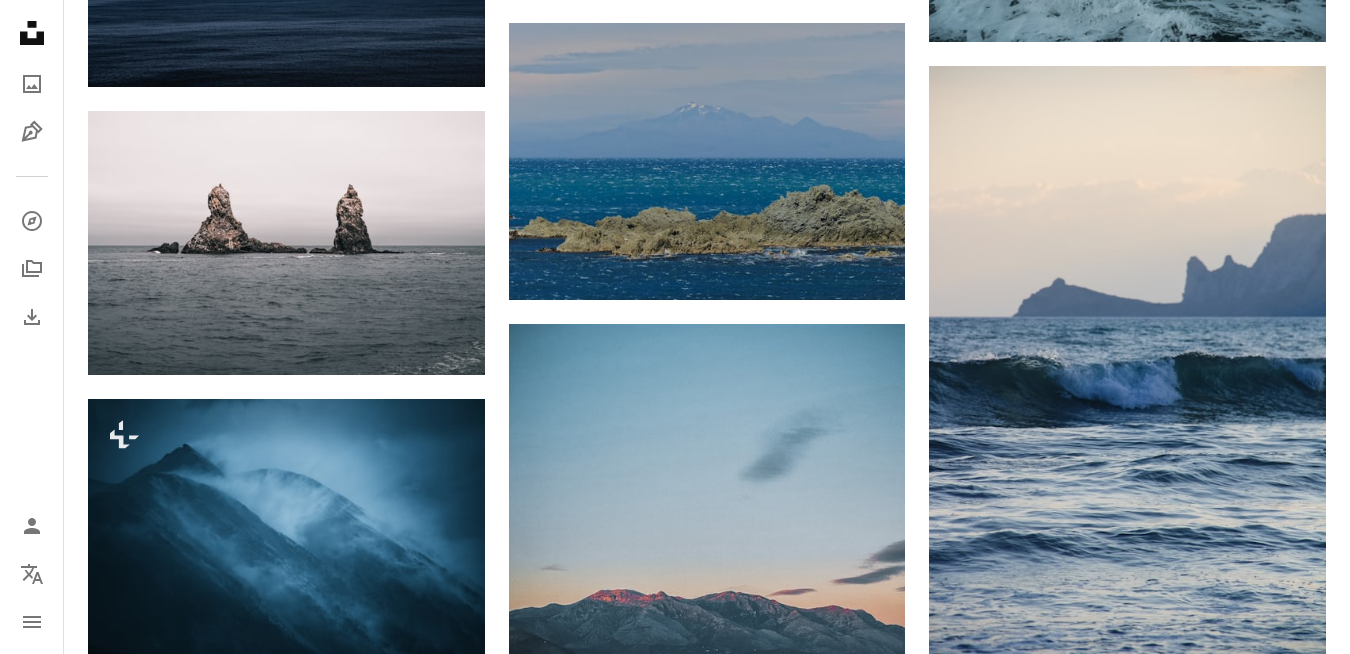 scroll, scrollTop: 51248, scrollLeft: 0, axis: vertical 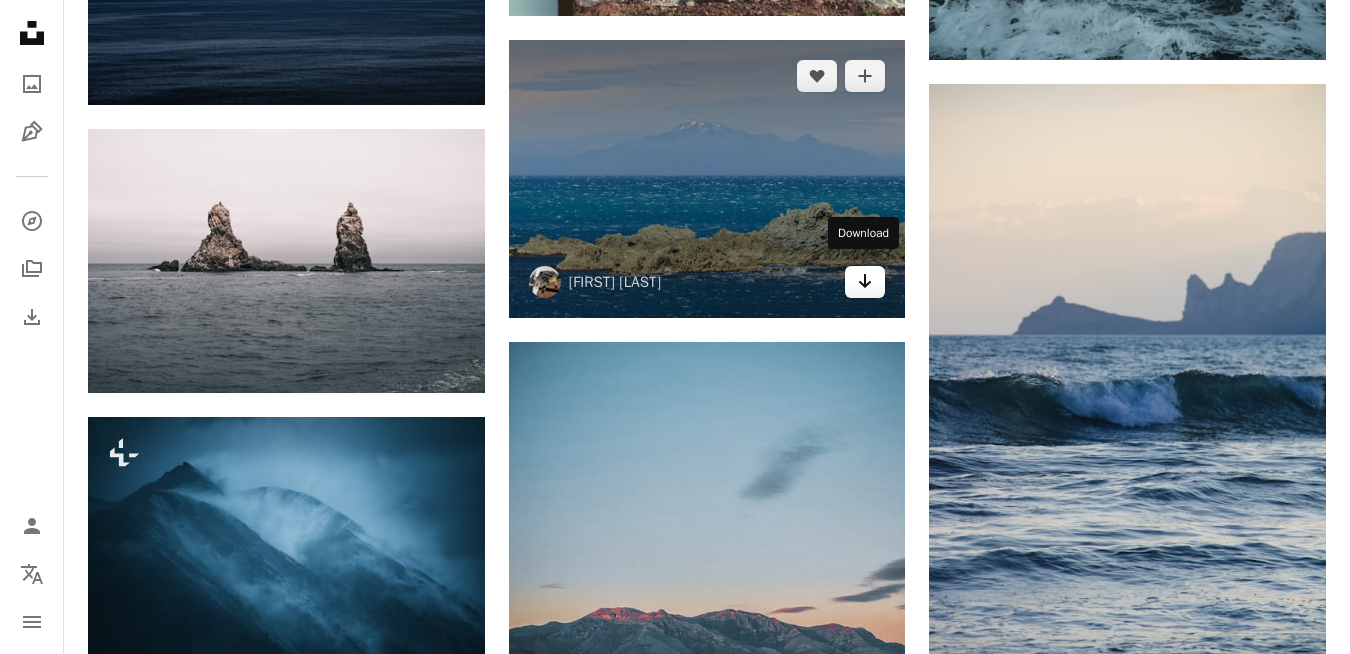 click on "Arrow pointing down" 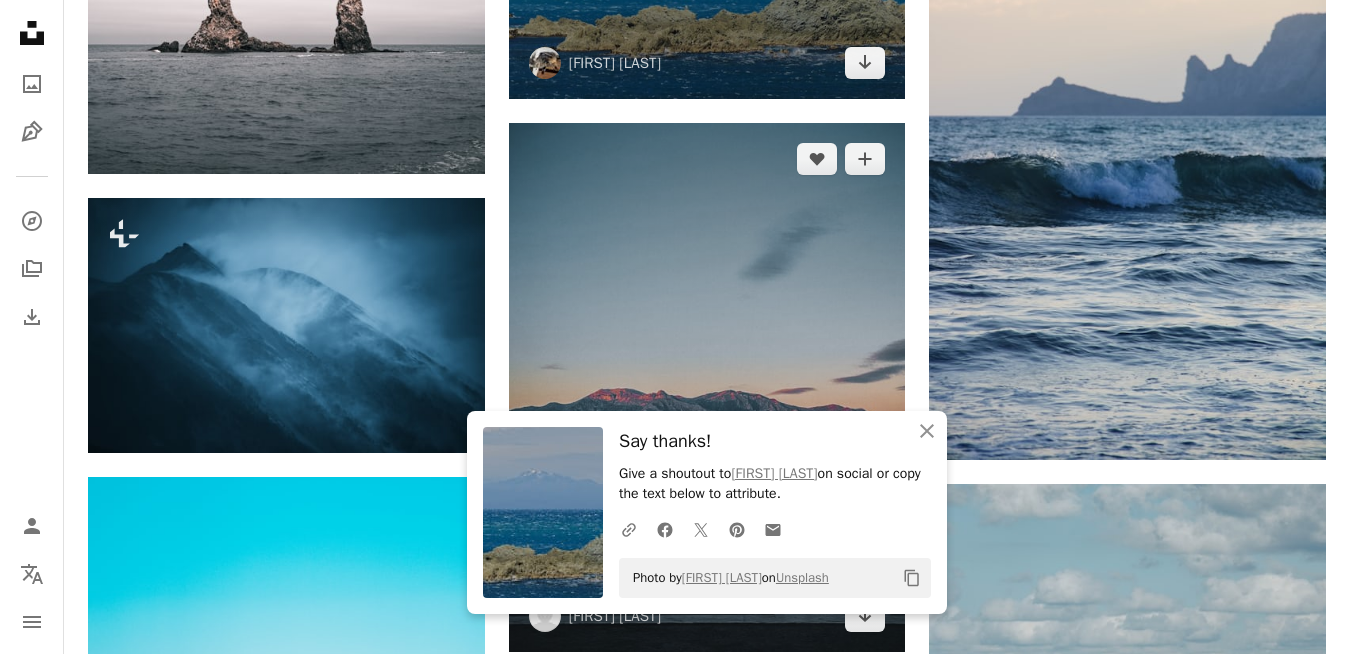 scroll, scrollTop: 51548, scrollLeft: 0, axis: vertical 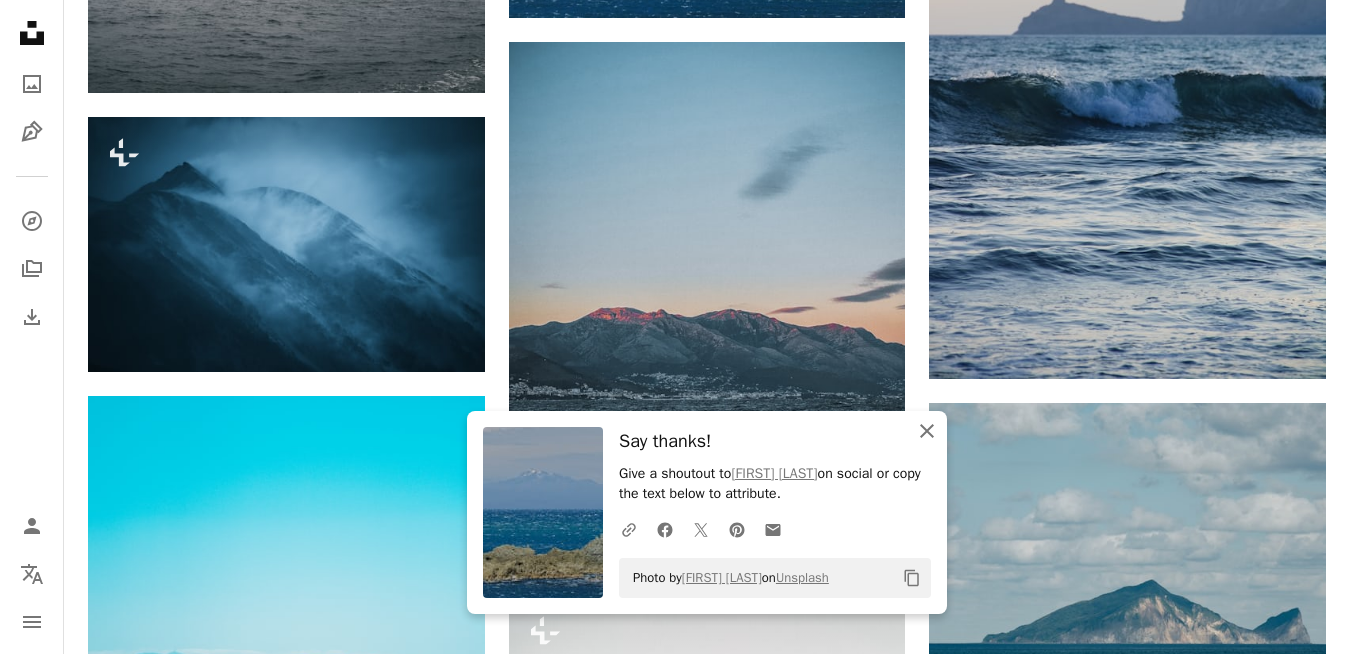 drag, startPoint x: 926, startPoint y: 423, endPoint x: 720, endPoint y: 428, distance: 206.06067 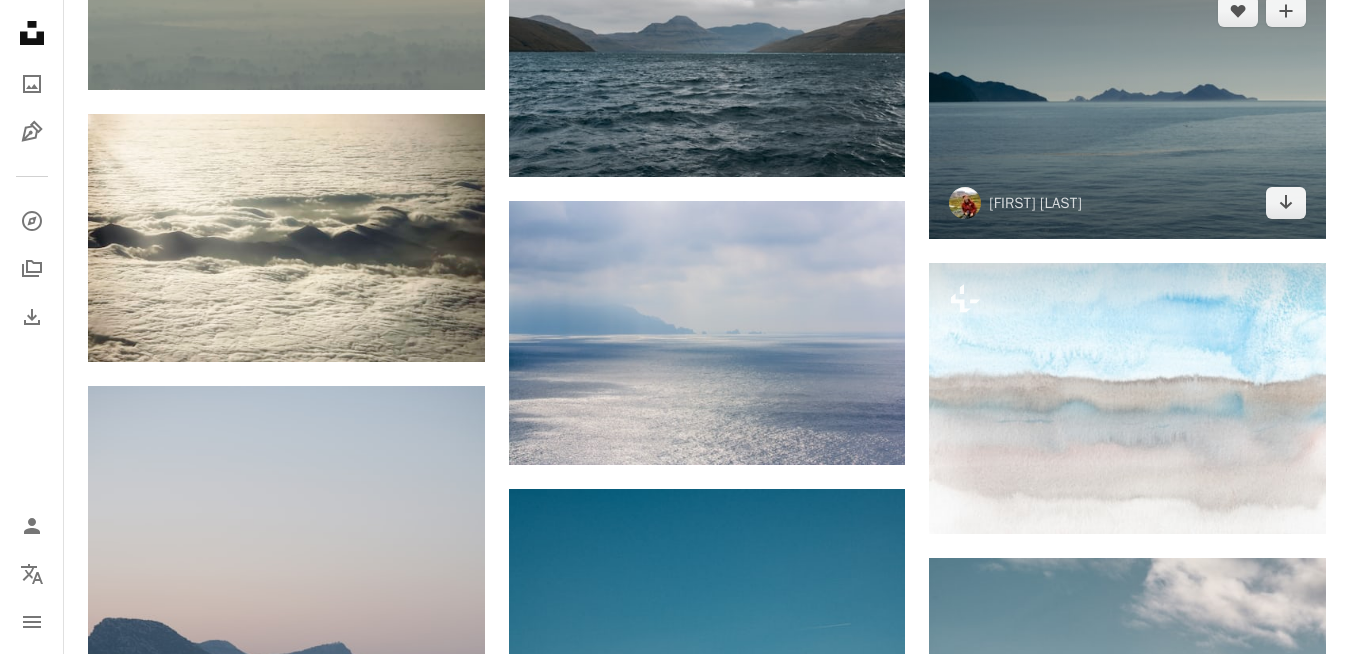 scroll, scrollTop: 64648, scrollLeft: 0, axis: vertical 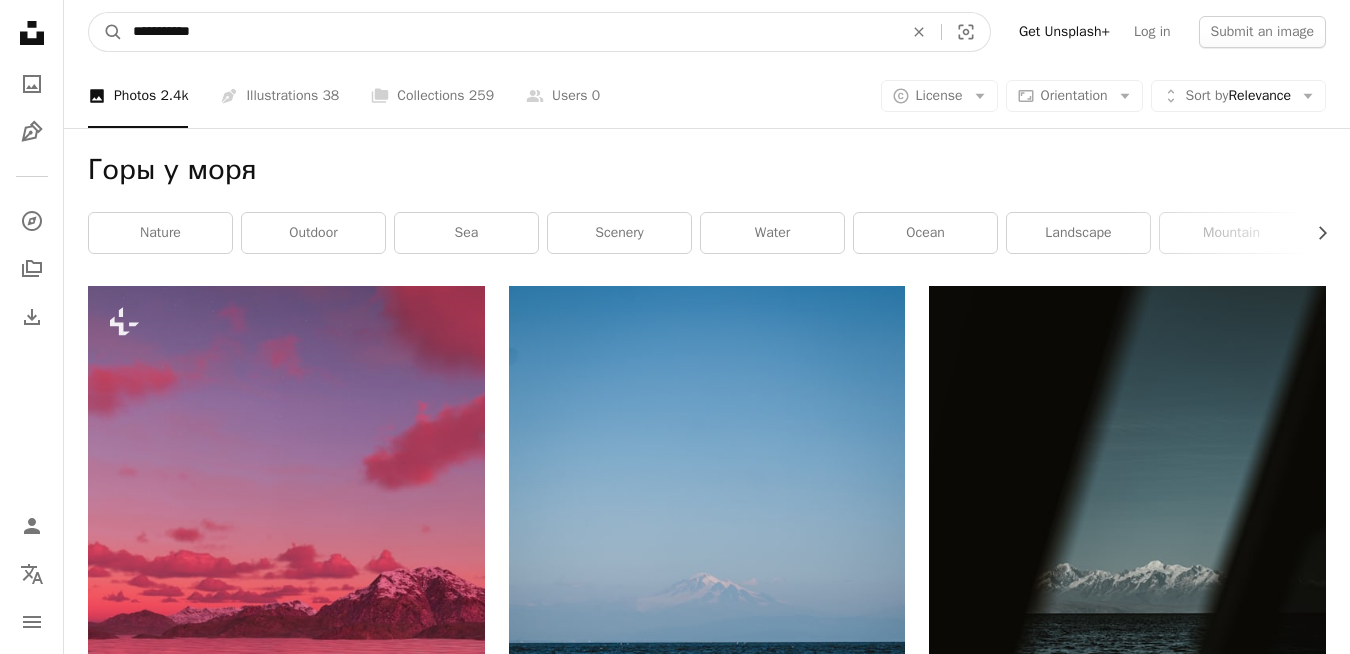 click on "**********" at bounding box center (510, 32) 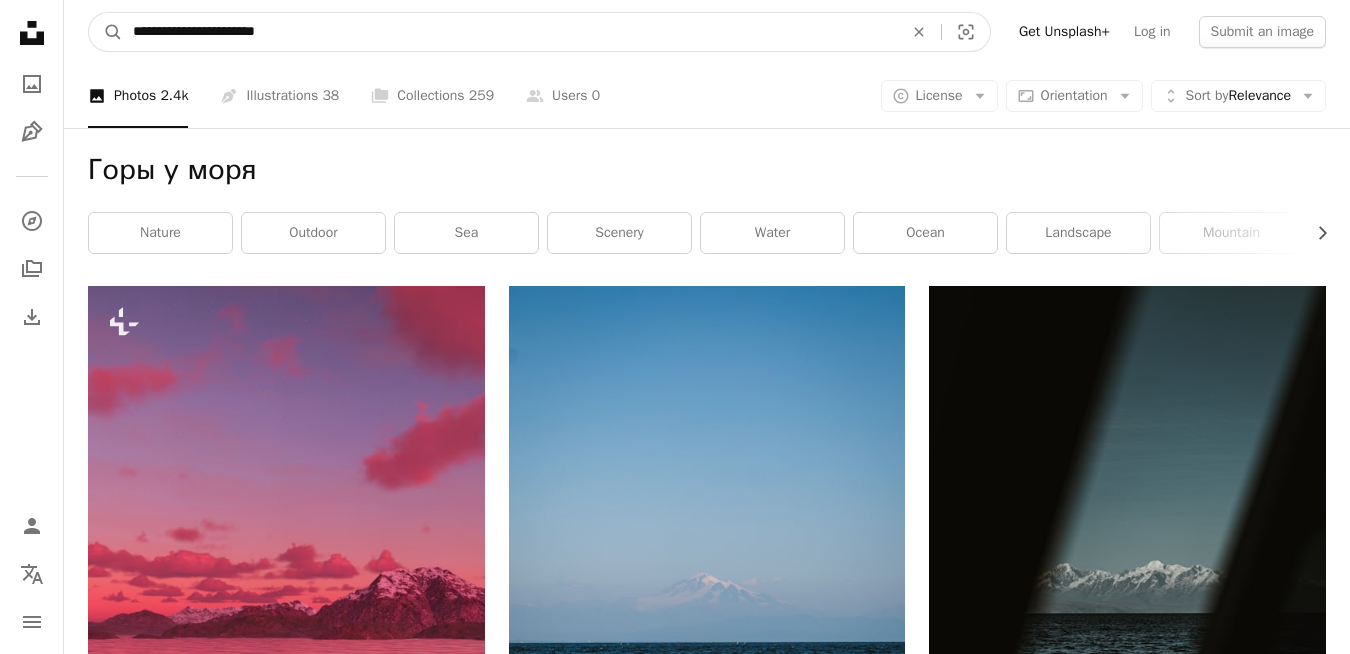 type on "**********" 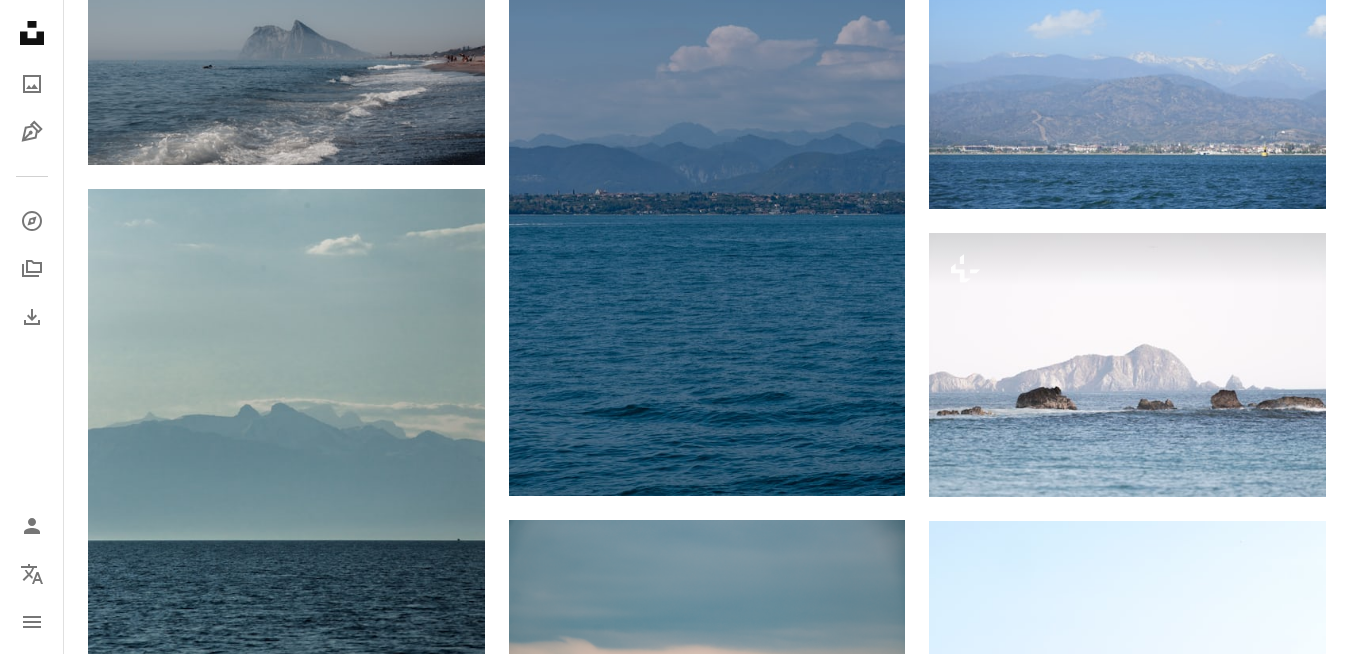 scroll, scrollTop: 2100, scrollLeft: 0, axis: vertical 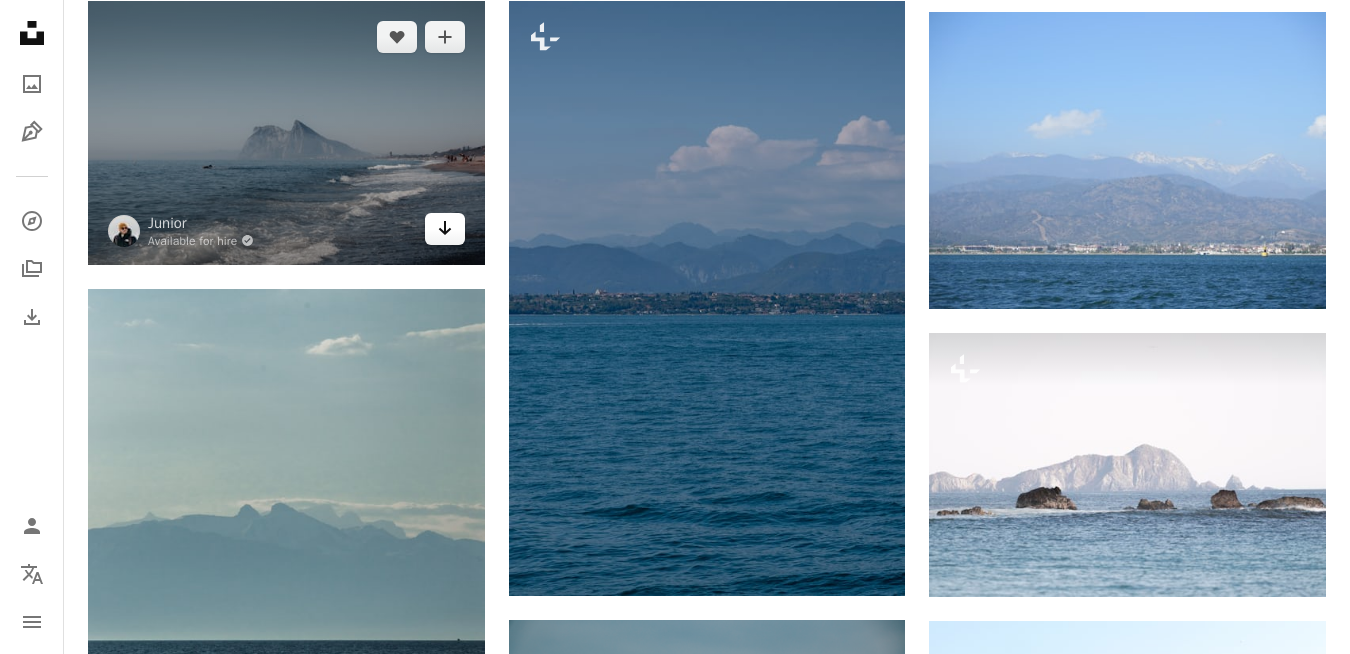 click on "Arrow pointing down" 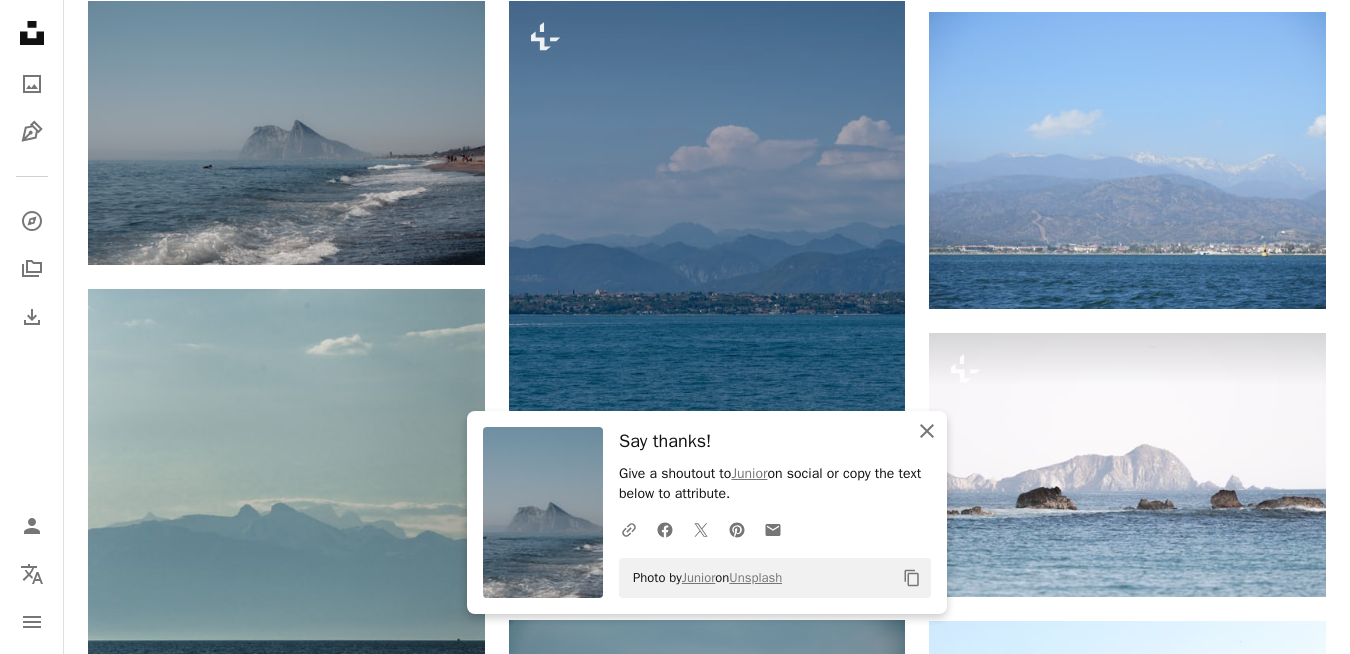 click 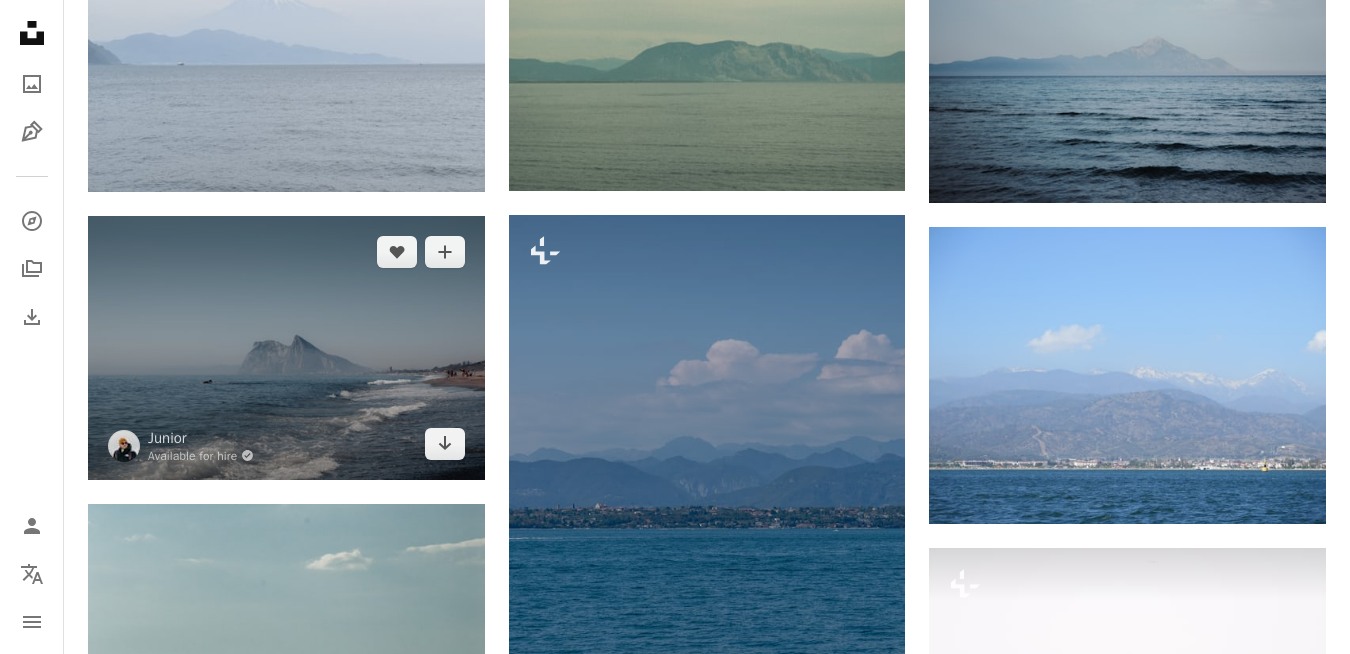 scroll, scrollTop: 2200, scrollLeft: 0, axis: vertical 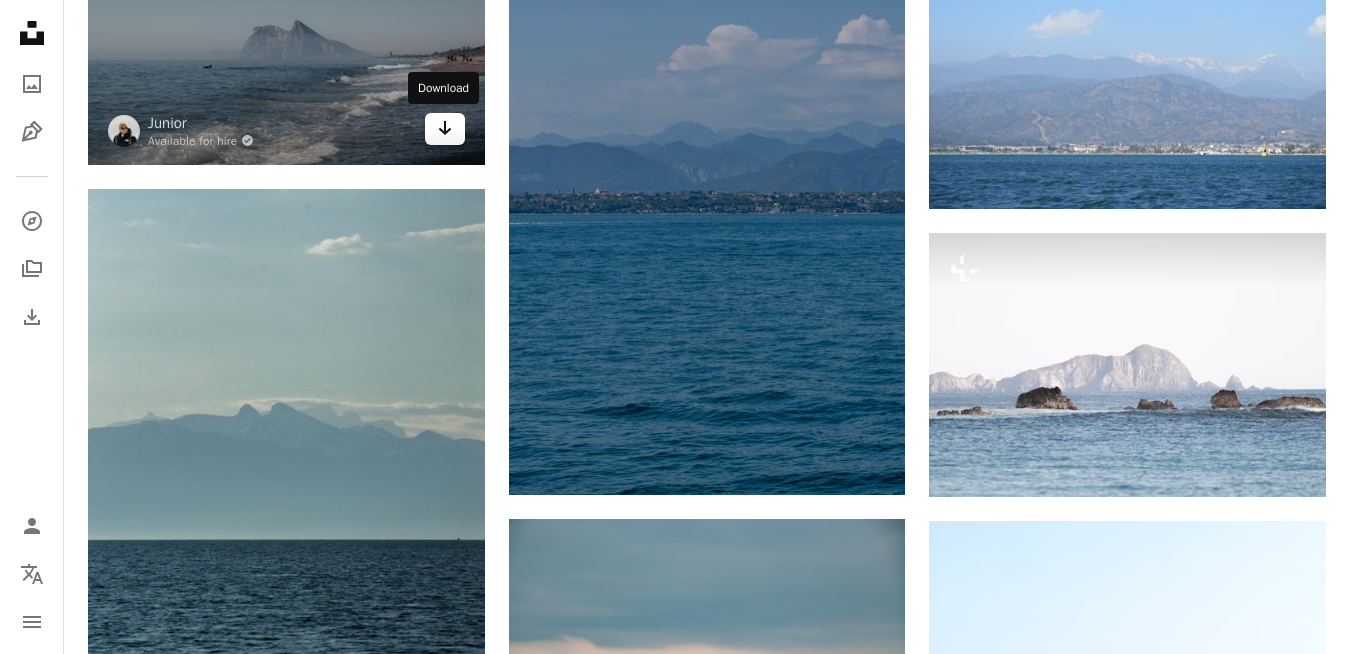 click on "Arrow pointing down" 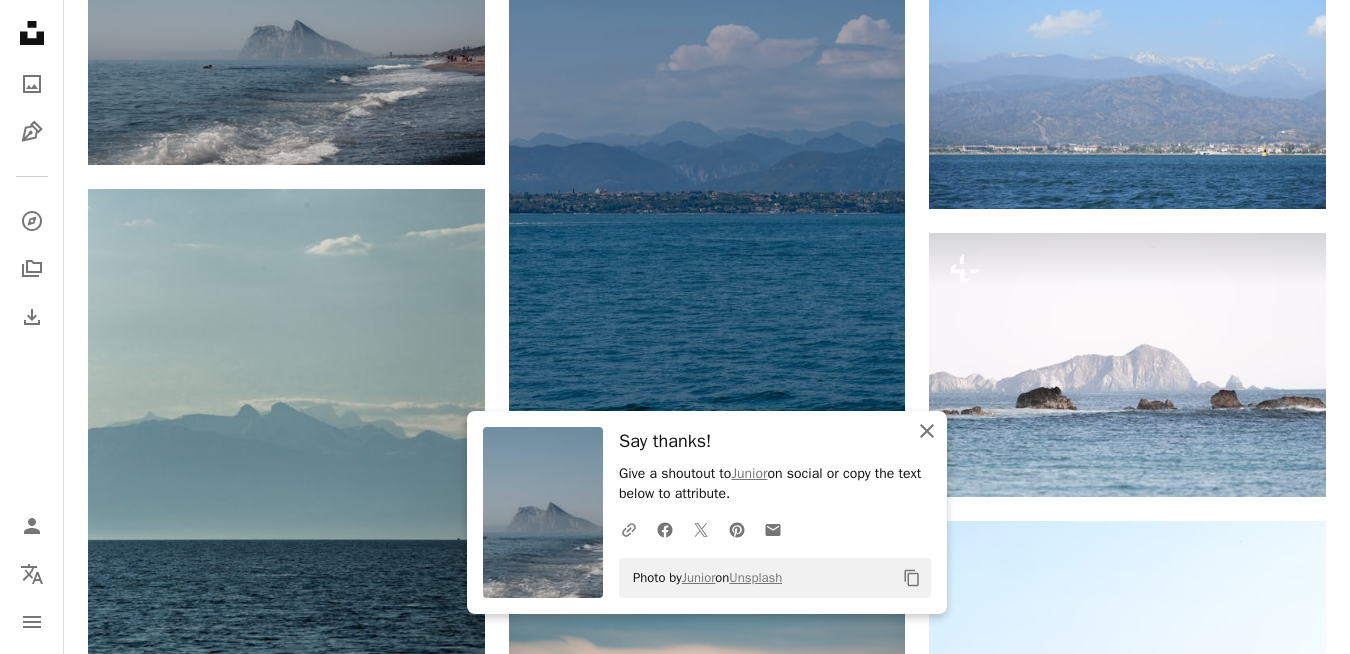 click 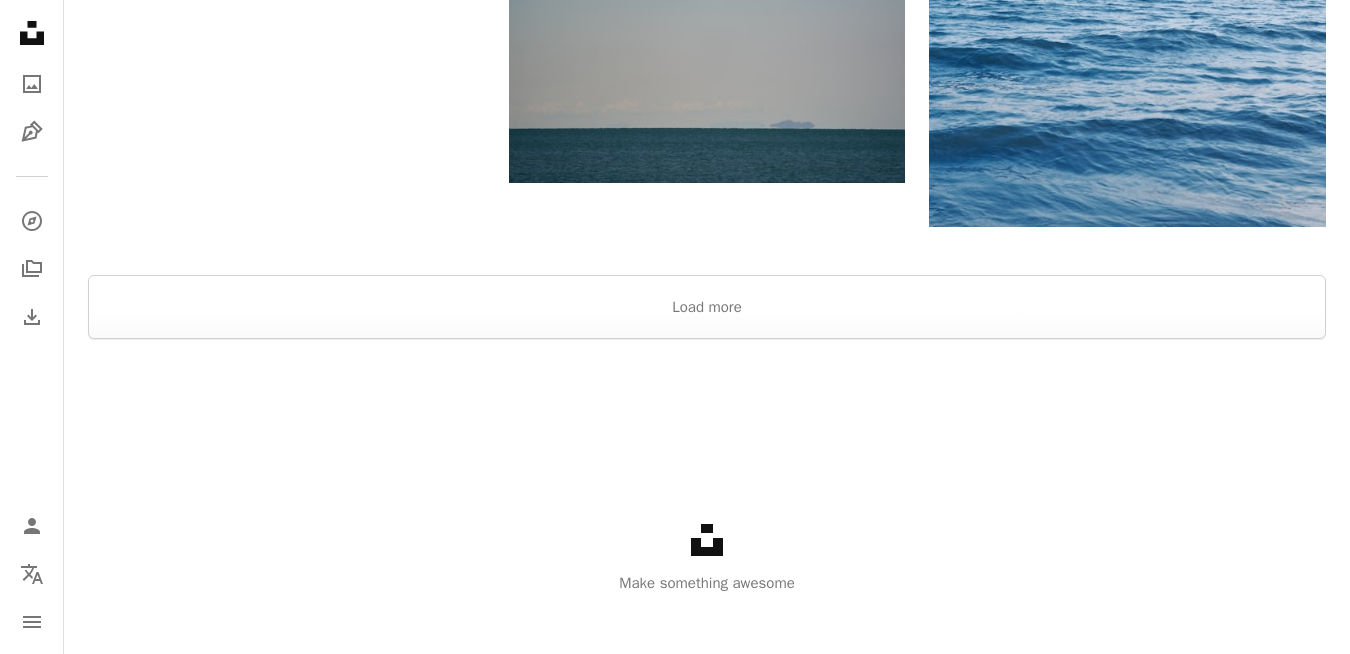 scroll, scrollTop: 3100, scrollLeft: 0, axis: vertical 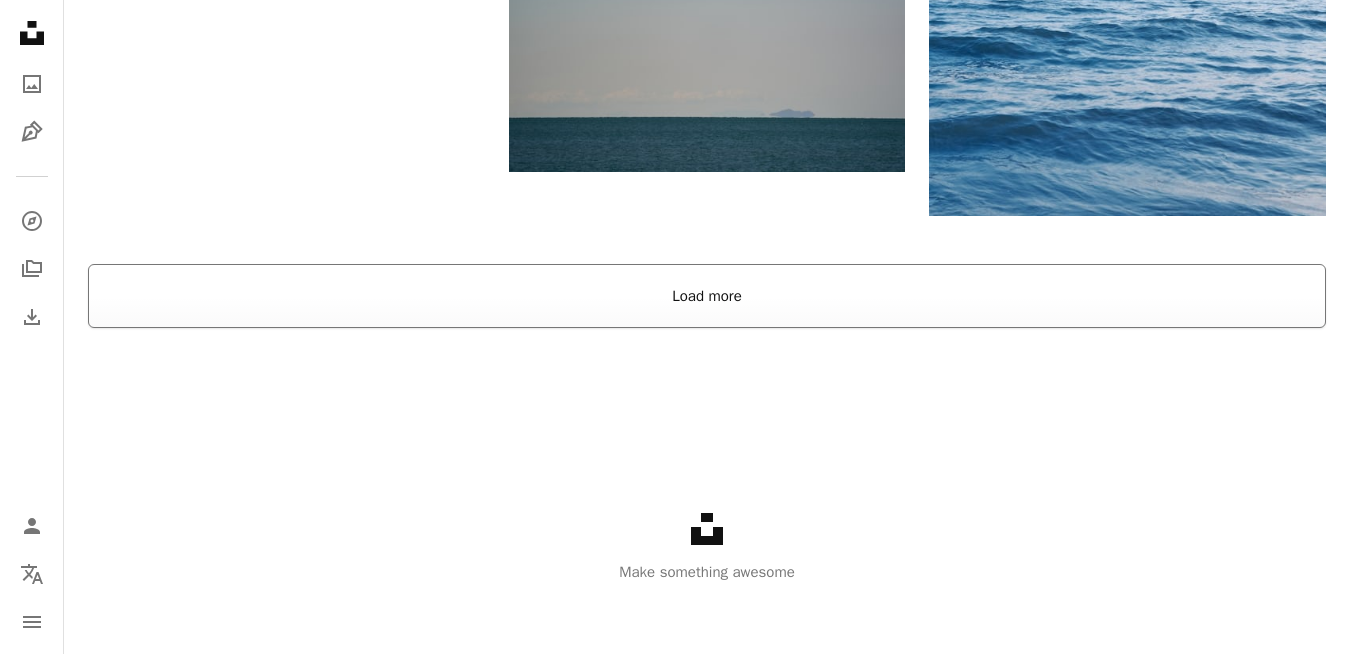 click on "Load more" at bounding box center (707, 296) 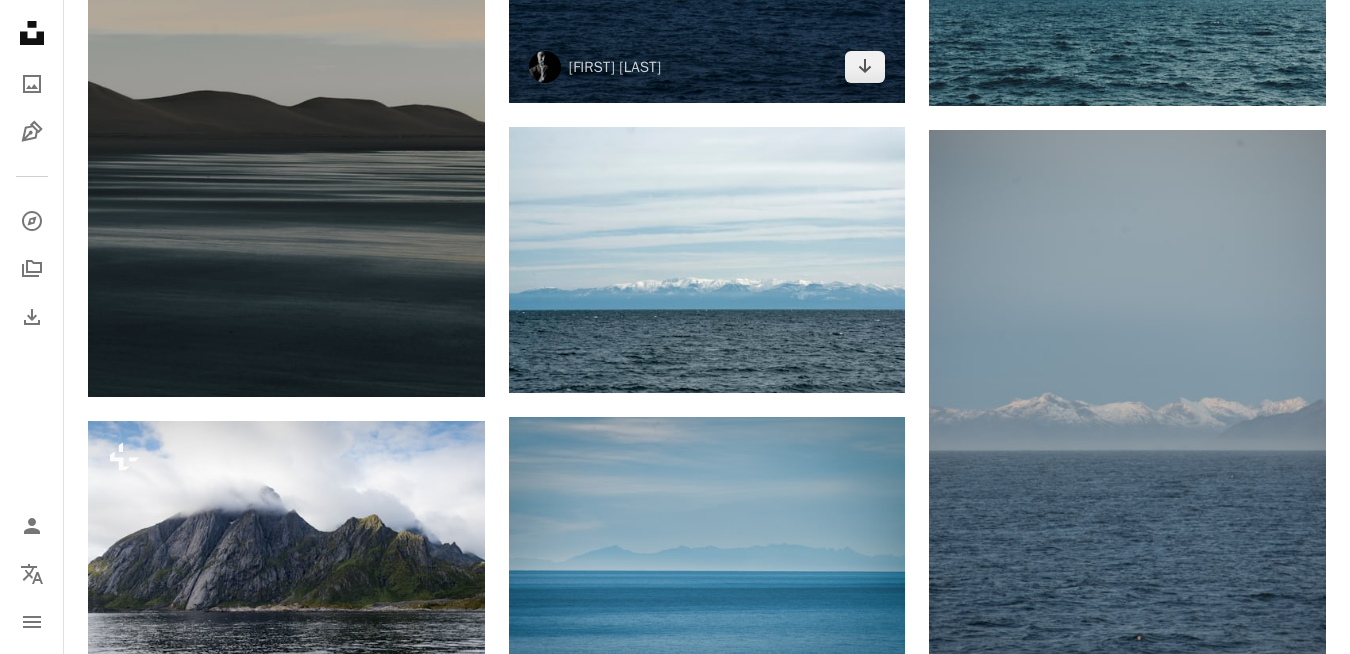 scroll, scrollTop: 3900, scrollLeft: 0, axis: vertical 